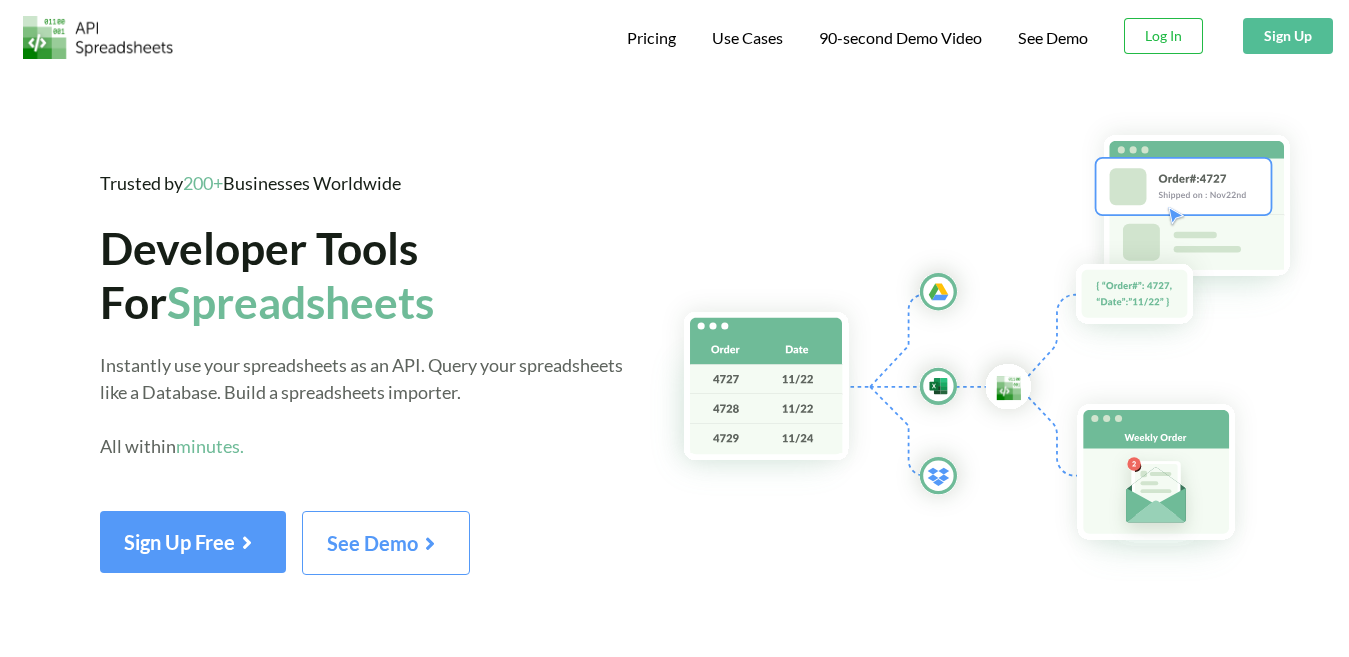 scroll, scrollTop: 0, scrollLeft: 0, axis: both 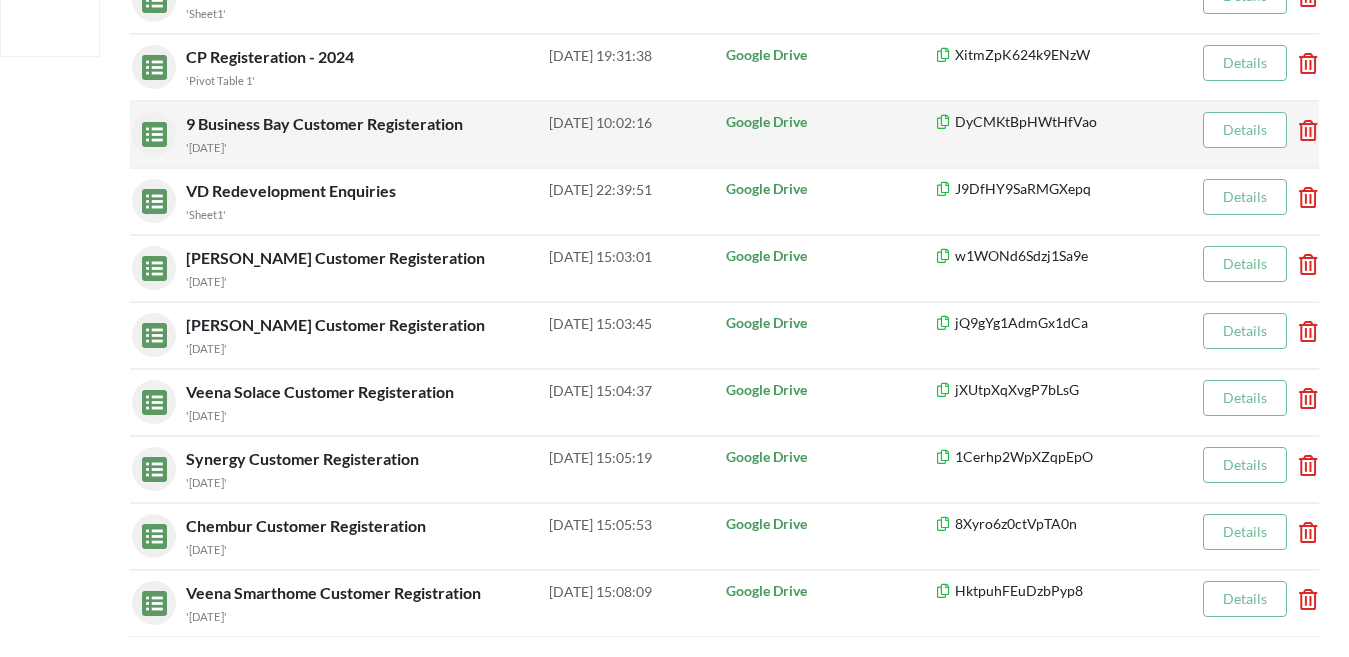 click on "9 Business Bay Customer Registeration" at bounding box center (326, 123) 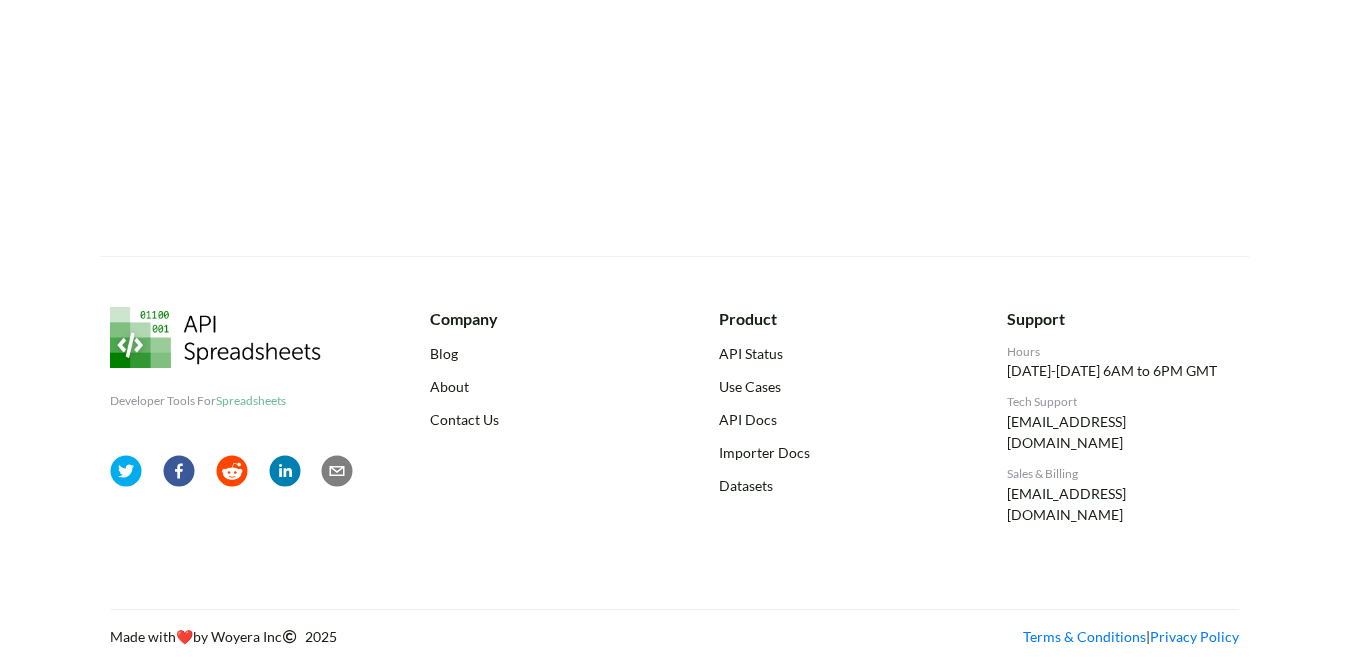 scroll, scrollTop: 436, scrollLeft: 0, axis: vertical 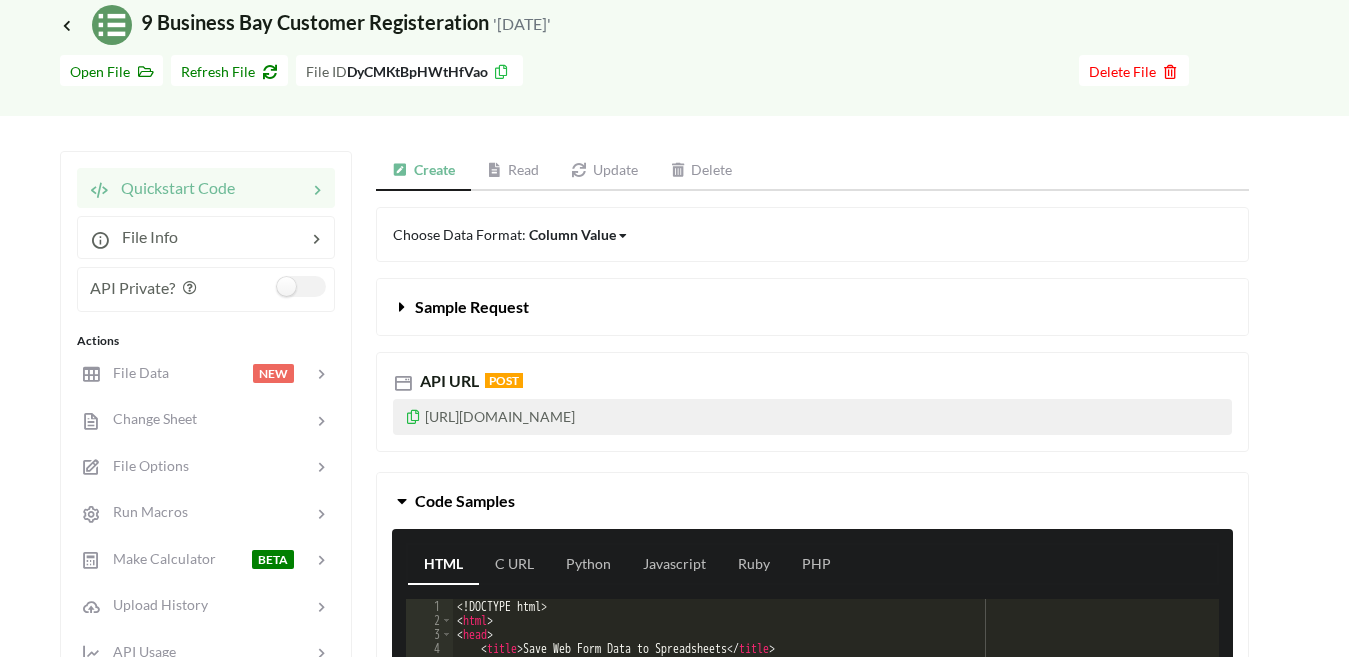 drag, startPoint x: 144, startPoint y: 70, endPoint x: 86, endPoint y: 130, distance: 83.450584 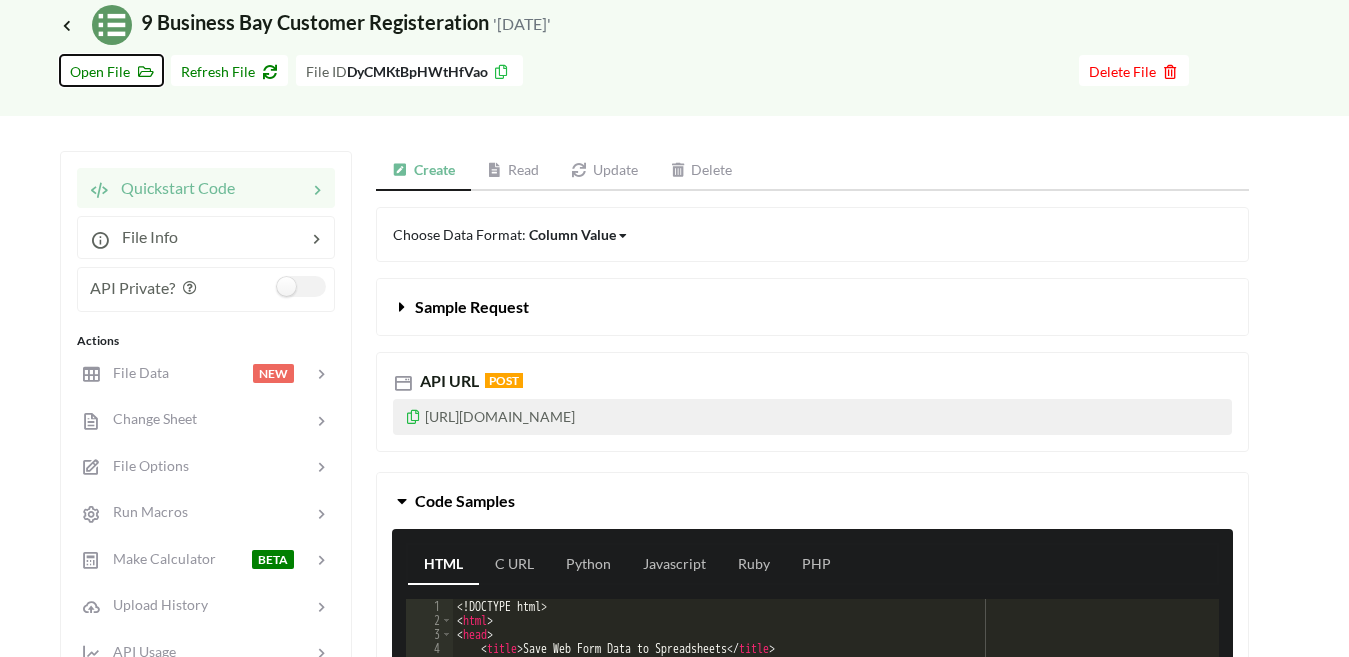 click on "Open File" at bounding box center (111, 71) 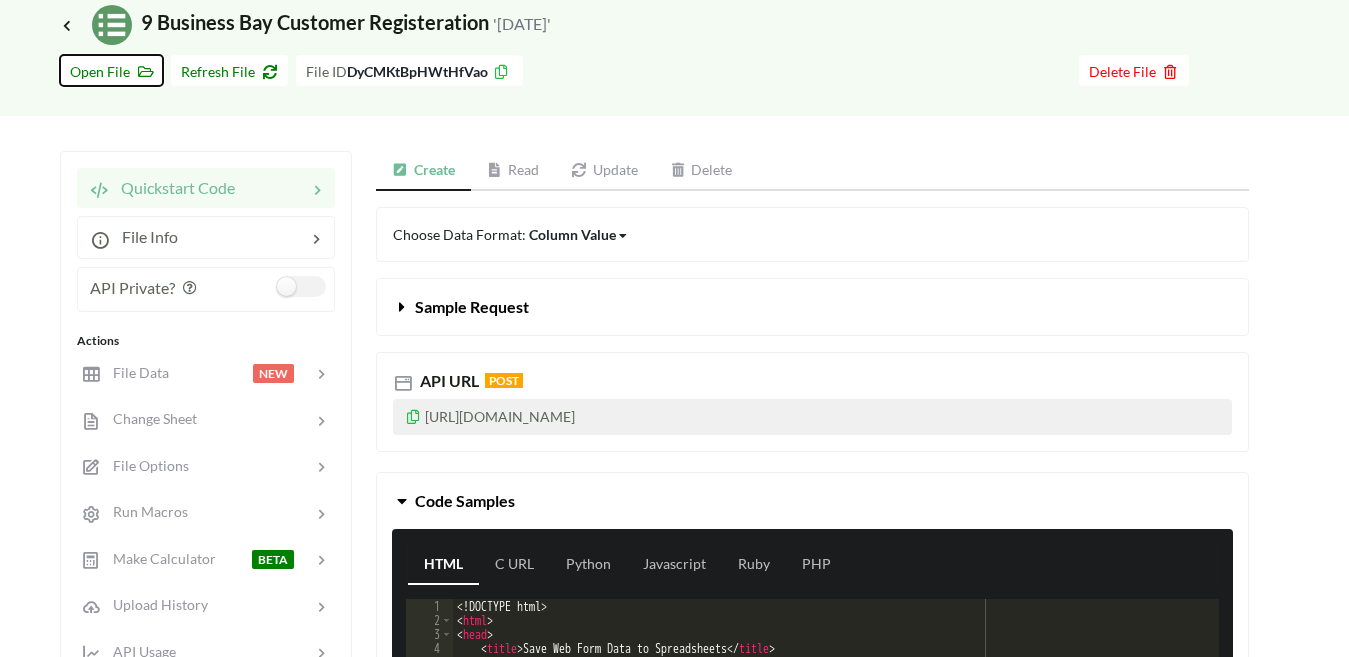 type 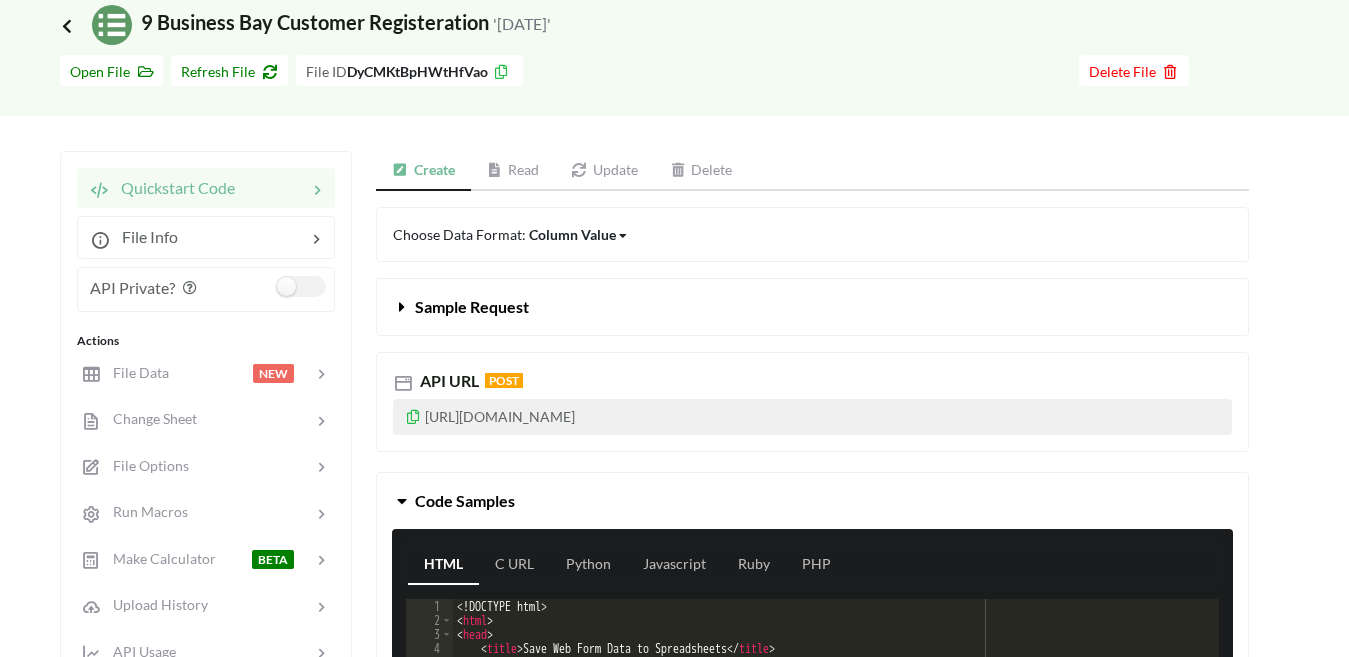 click at bounding box center (67, 25) 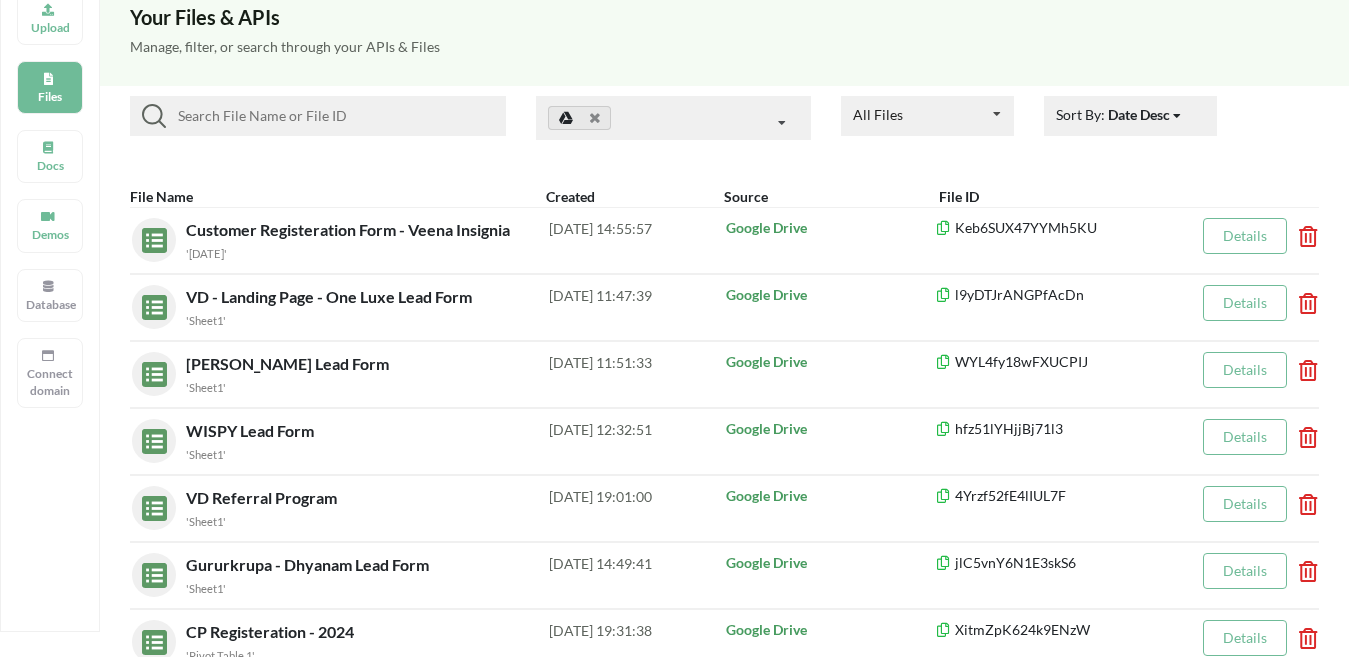 scroll, scrollTop: 664, scrollLeft: 0, axis: vertical 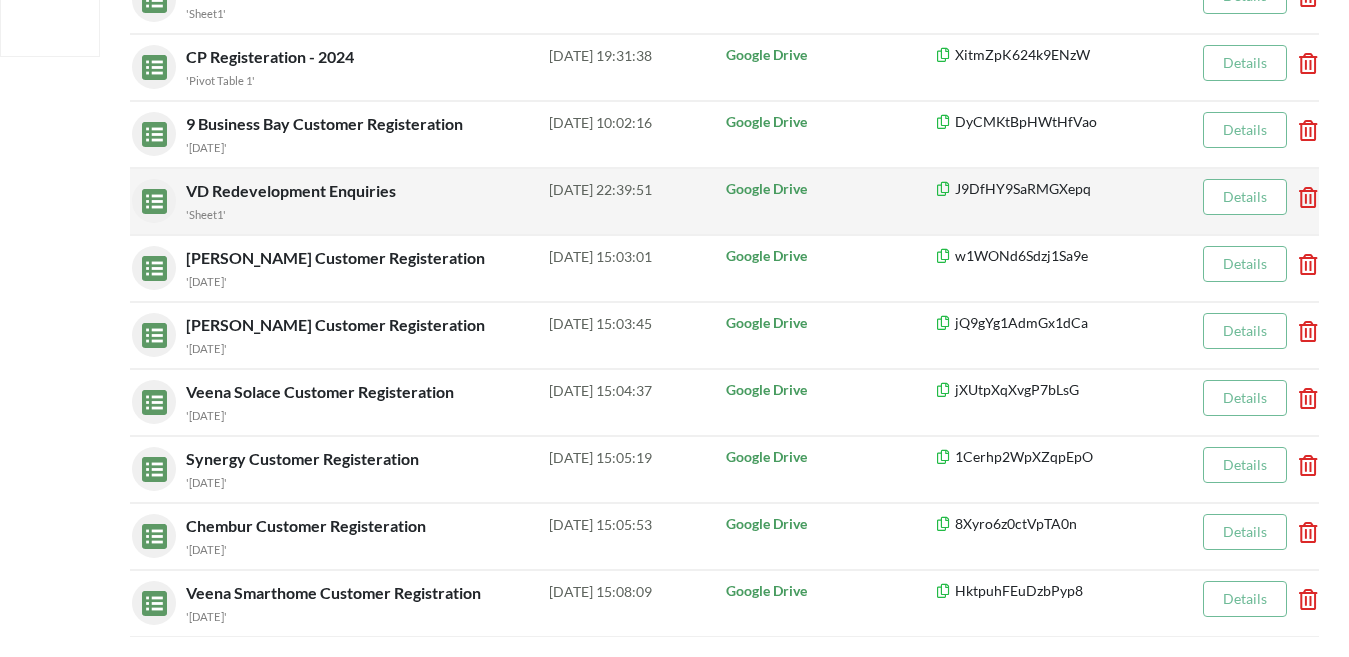 click on "VD Redevelopment Enquiries" at bounding box center [293, 190] 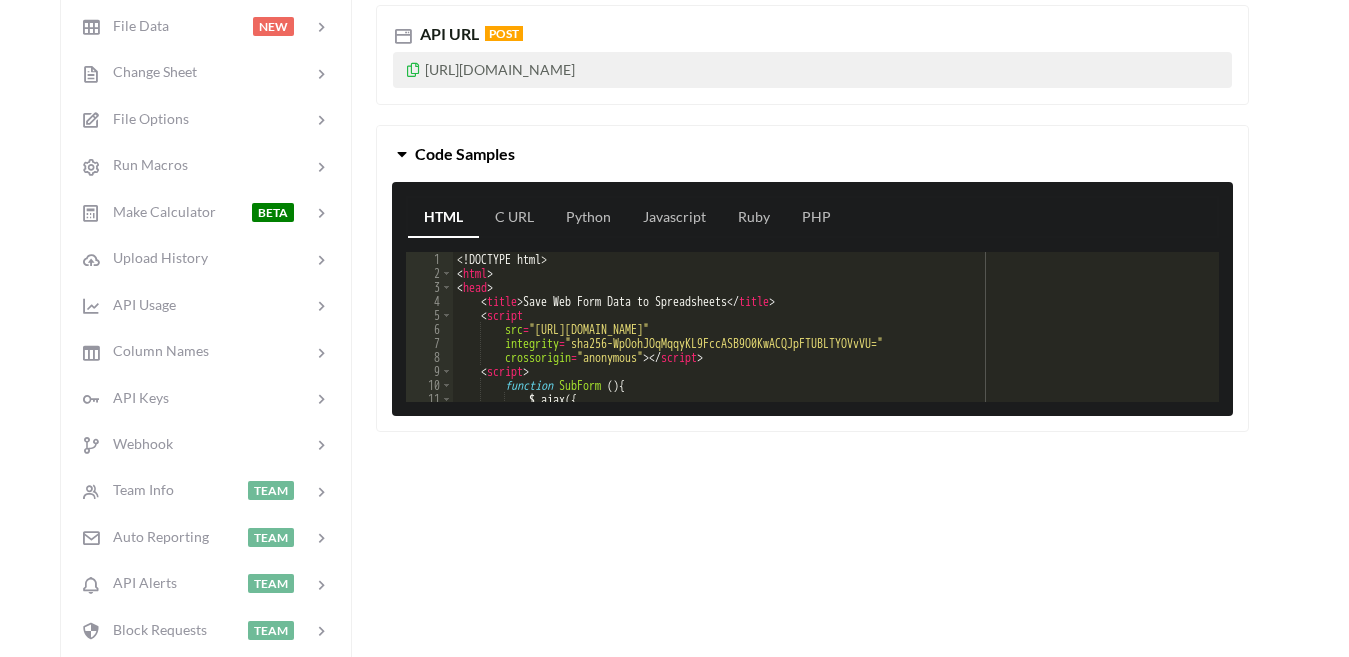 scroll, scrollTop: 664, scrollLeft: 0, axis: vertical 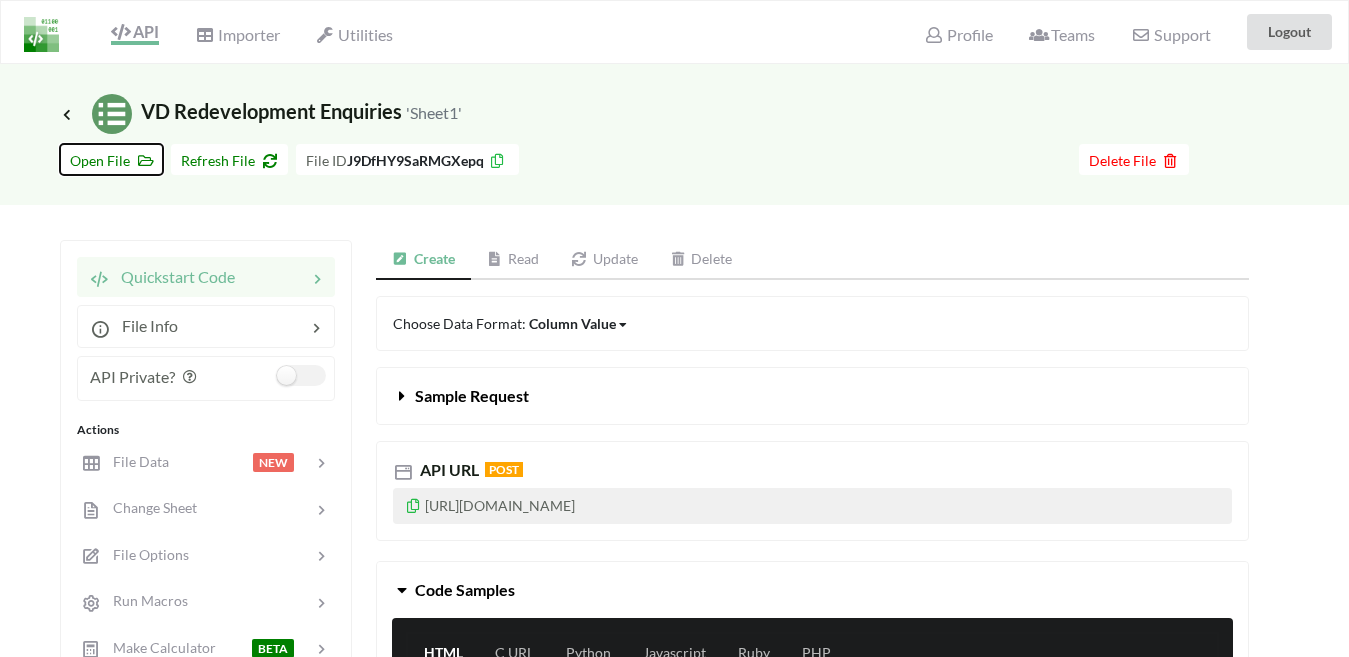 click on "Open File" at bounding box center [111, 160] 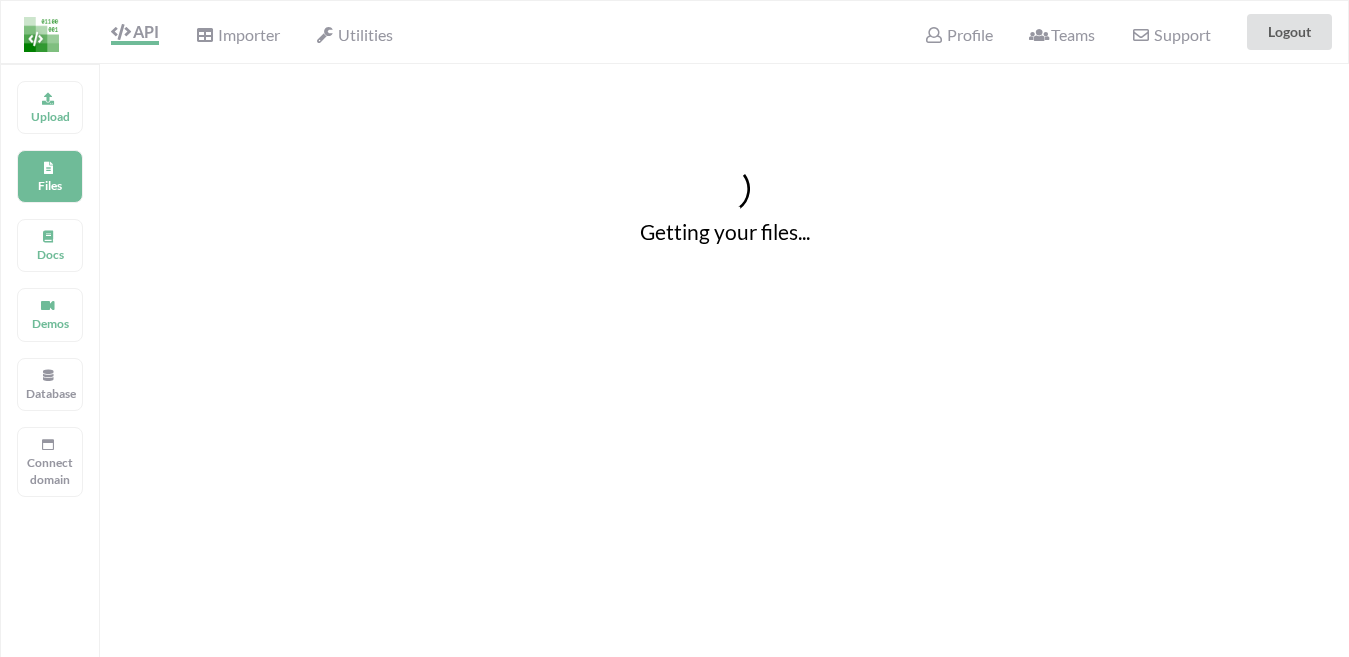 scroll, scrollTop: 143, scrollLeft: 0, axis: vertical 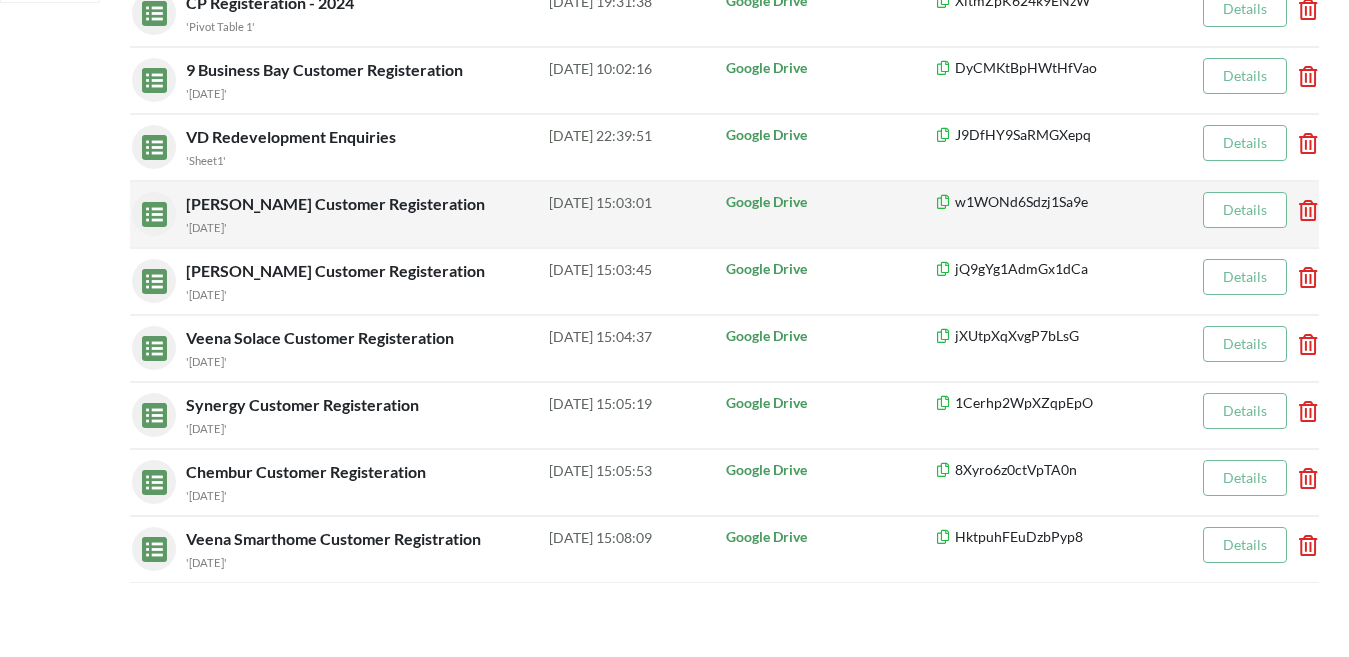 click on "[PERSON_NAME] Customer Registeration" at bounding box center (337, 203) 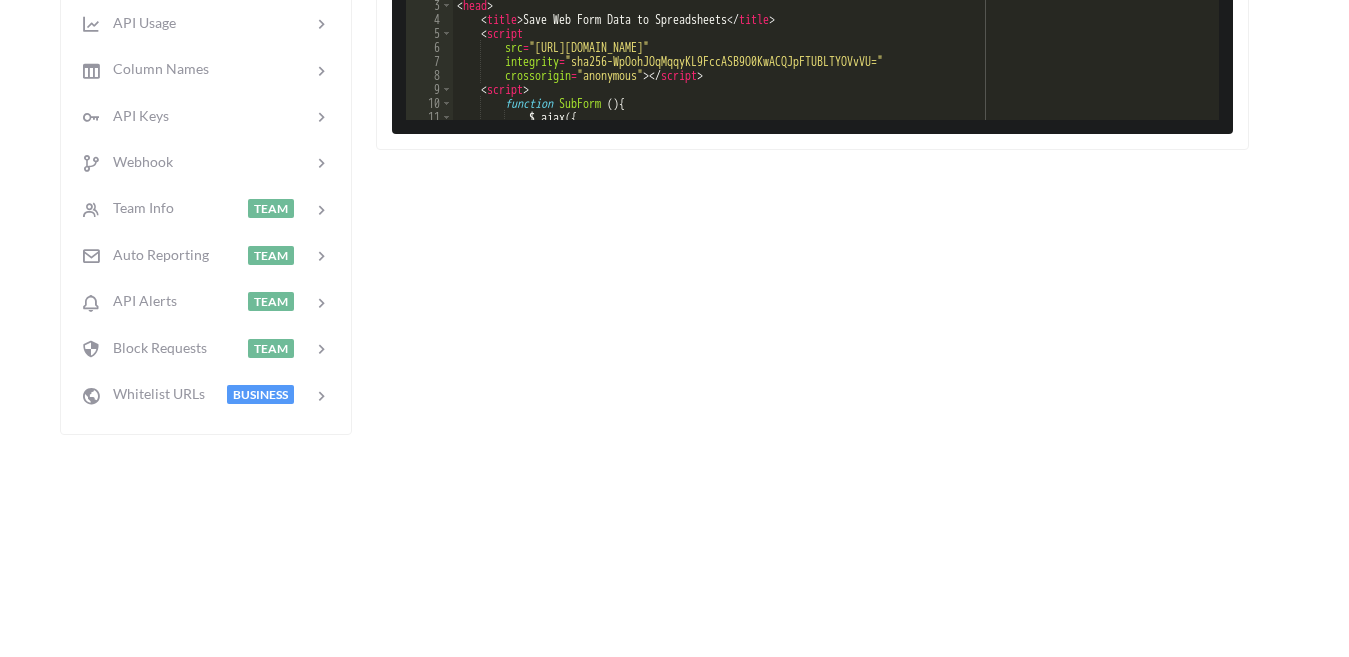scroll, scrollTop: 143, scrollLeft: 0, axis: vertical 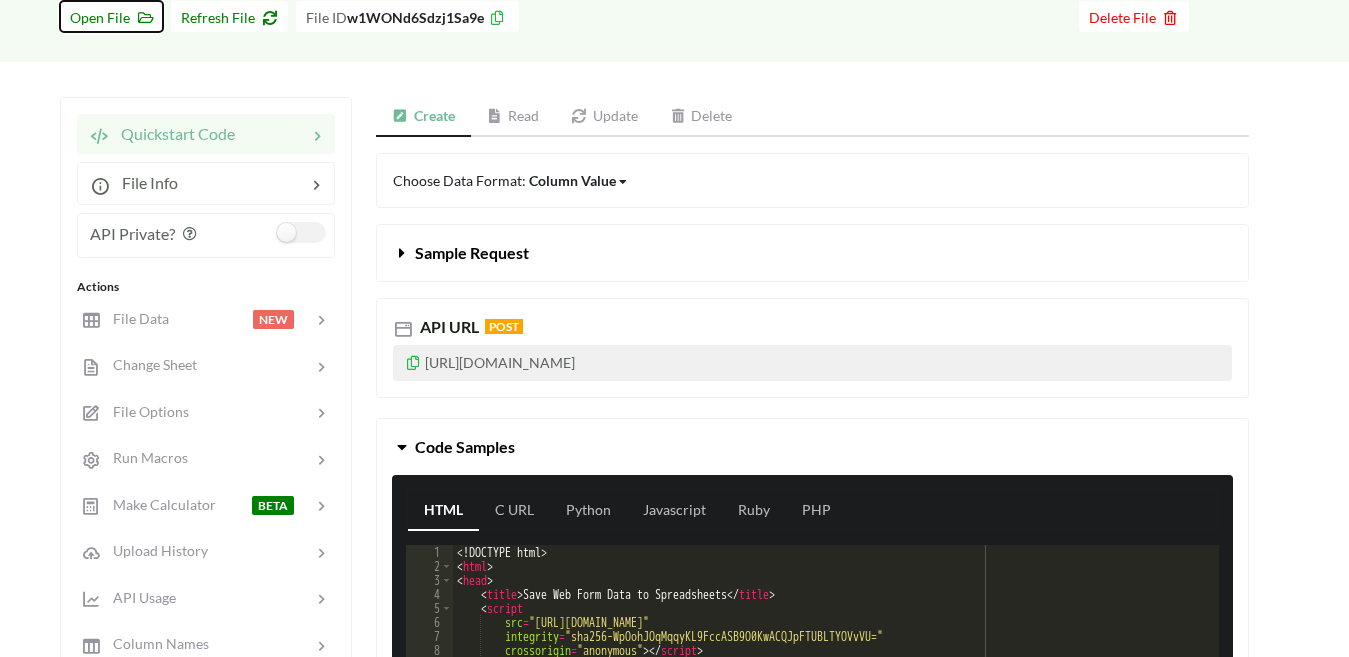 click on "Open File" at bounding box center [111, 17] 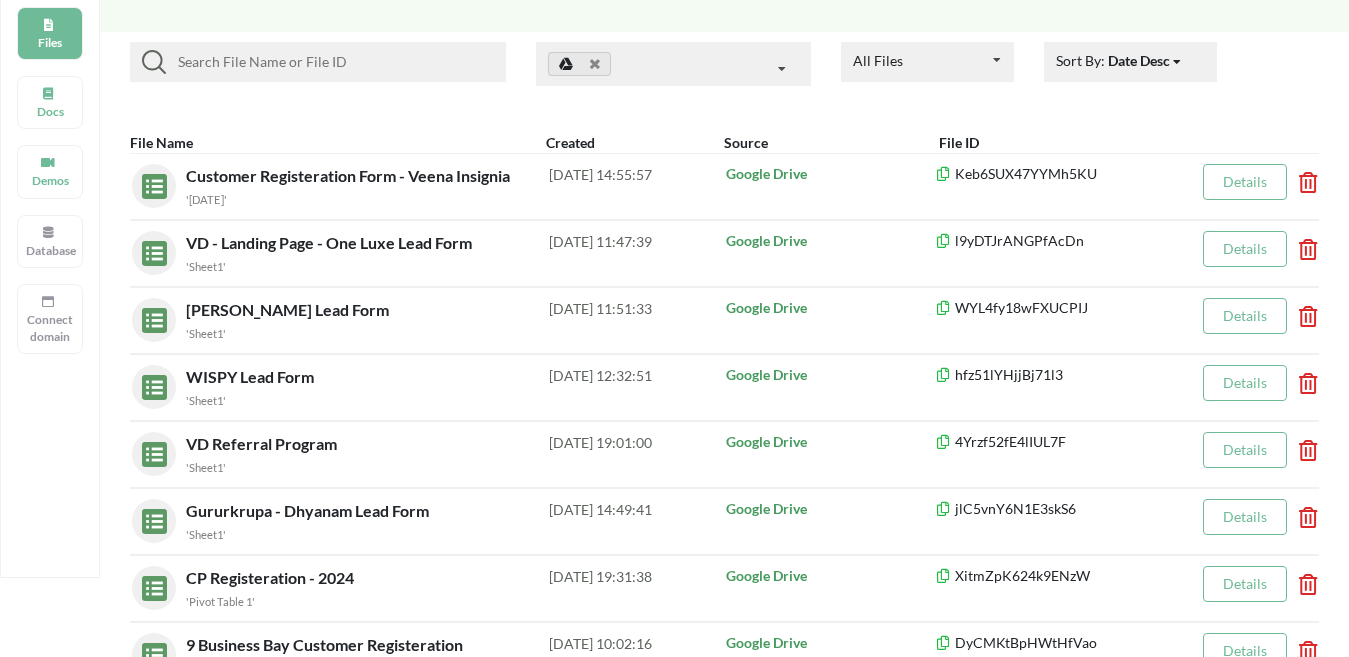 scroll, scrollTop: 718, scrollLeft: 0, axis: vertical 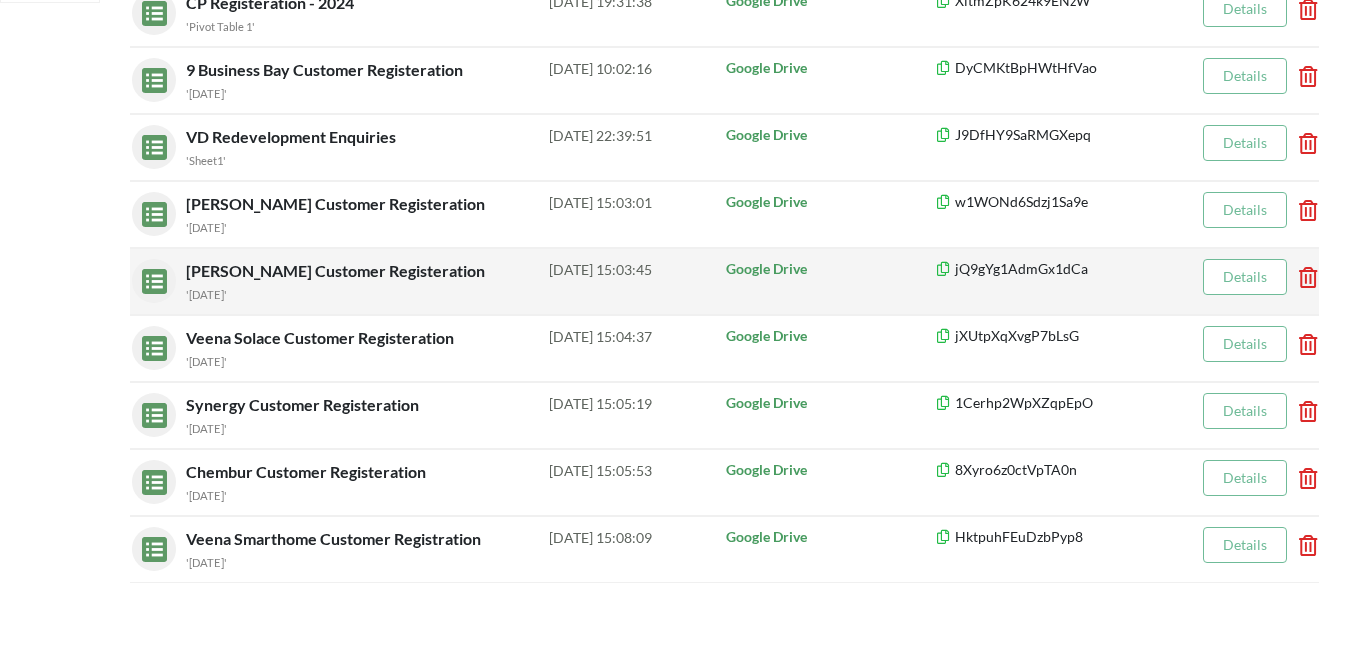click on "[PERSON_NAME] Customer Registeration" at bounding box center [337, 270] 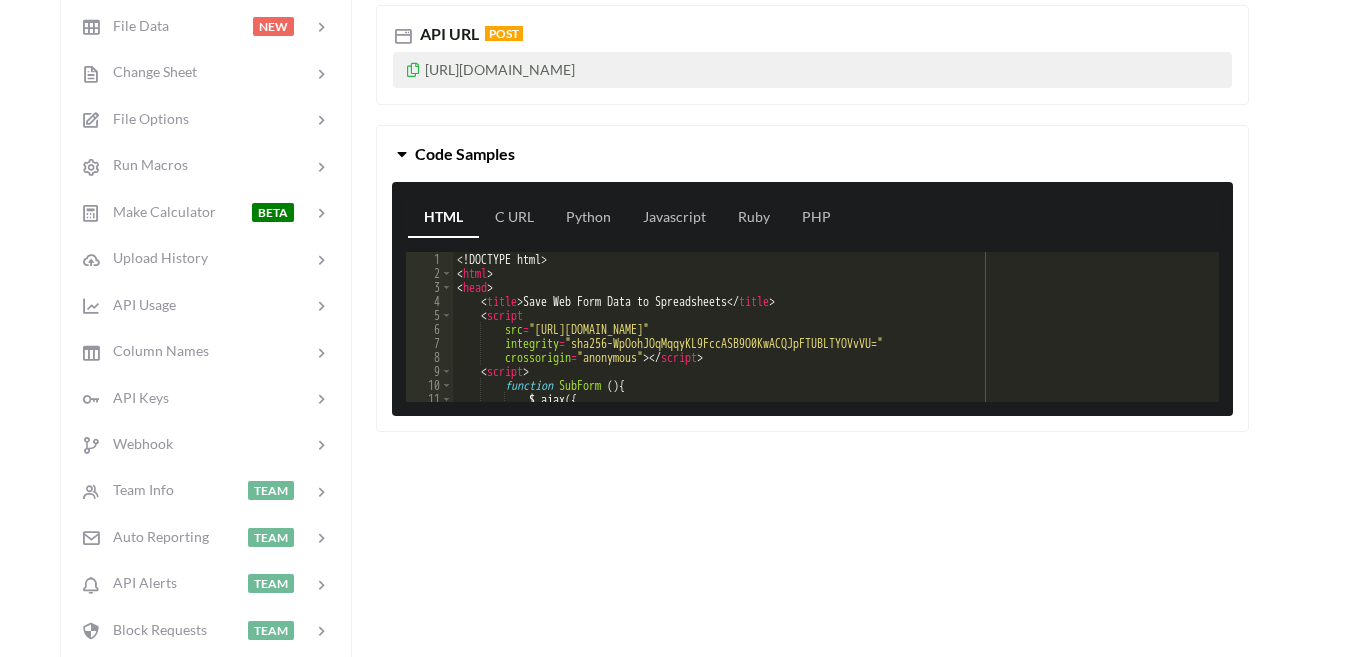 scroll, scrollTop: 718, scrollLeft: 0, axis: vertical 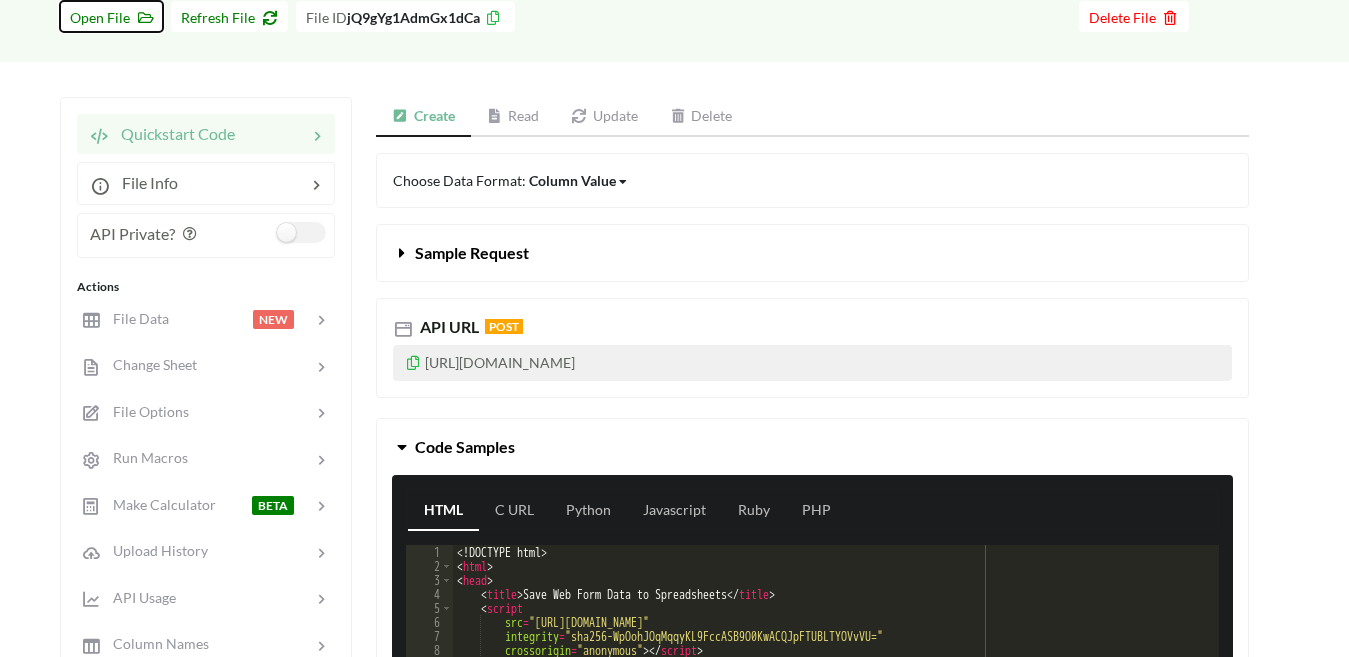 click on "Open File" at bounding box center [111, 17] 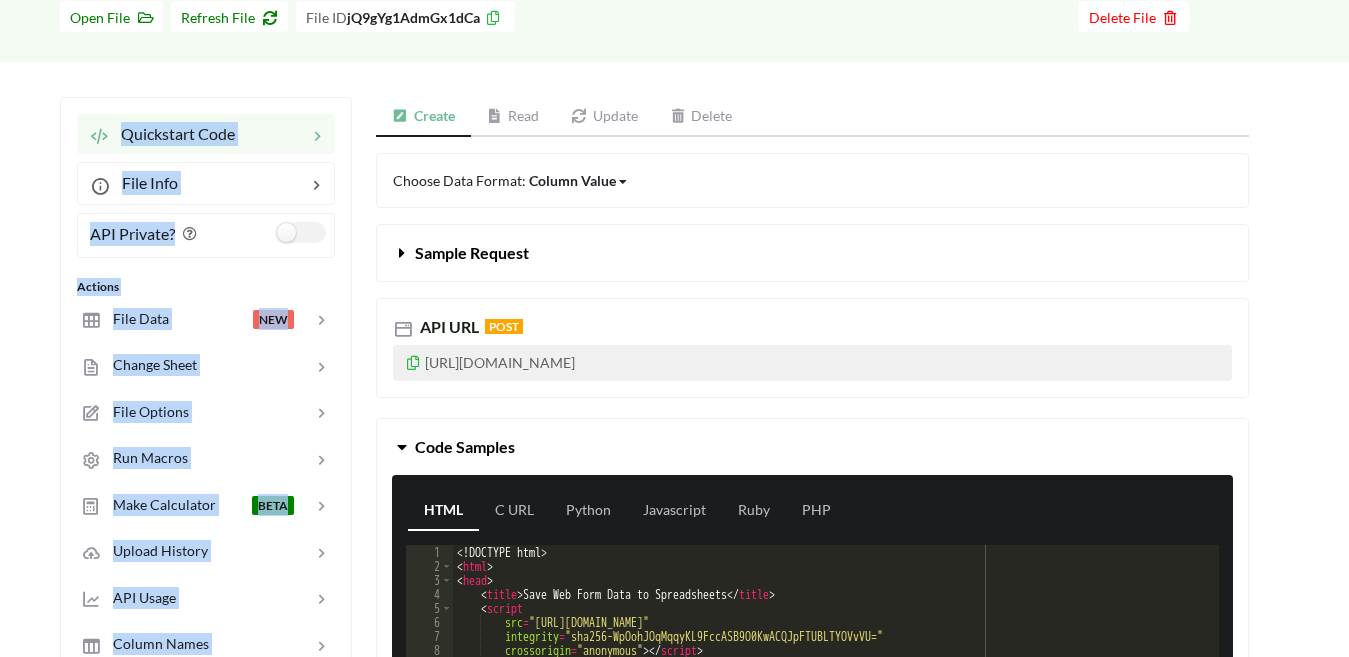drag, startPoint x: 1163, startPoint y: 130, endPoint x: 1365, endPoint y: 45, distance: 219.1552 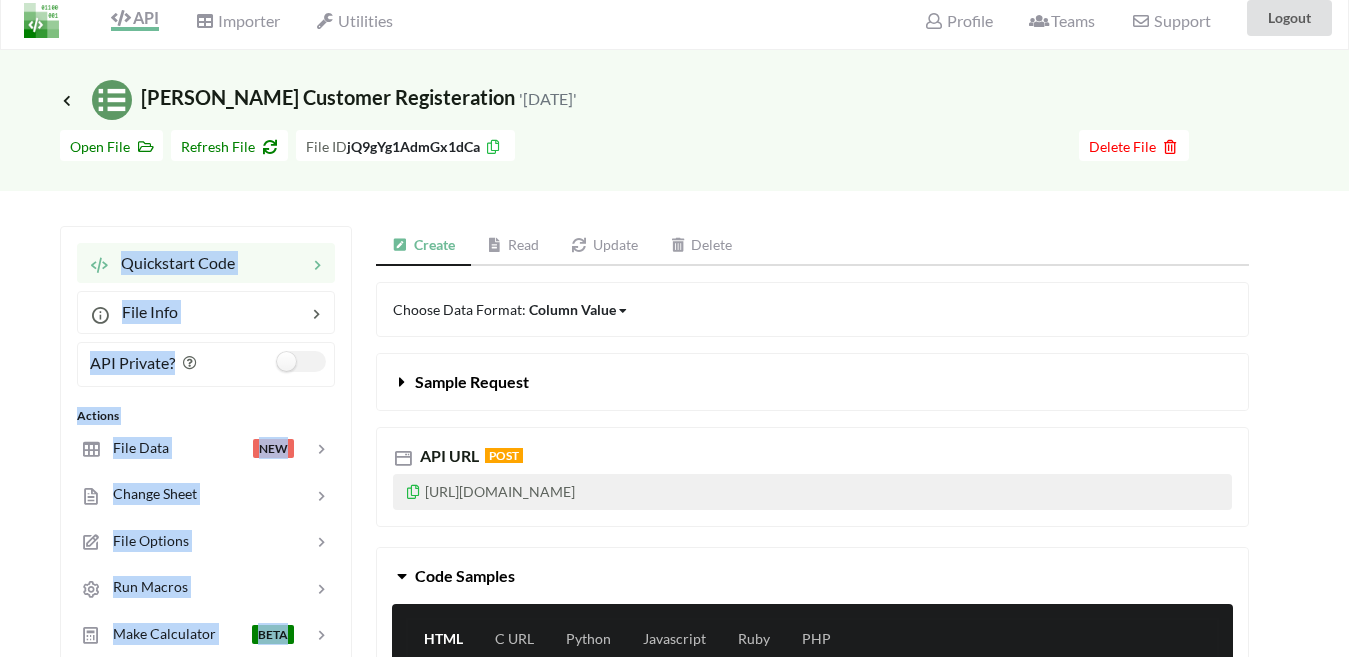 scroll, scrollTop: 0, scrollLeft: 0, axis: both 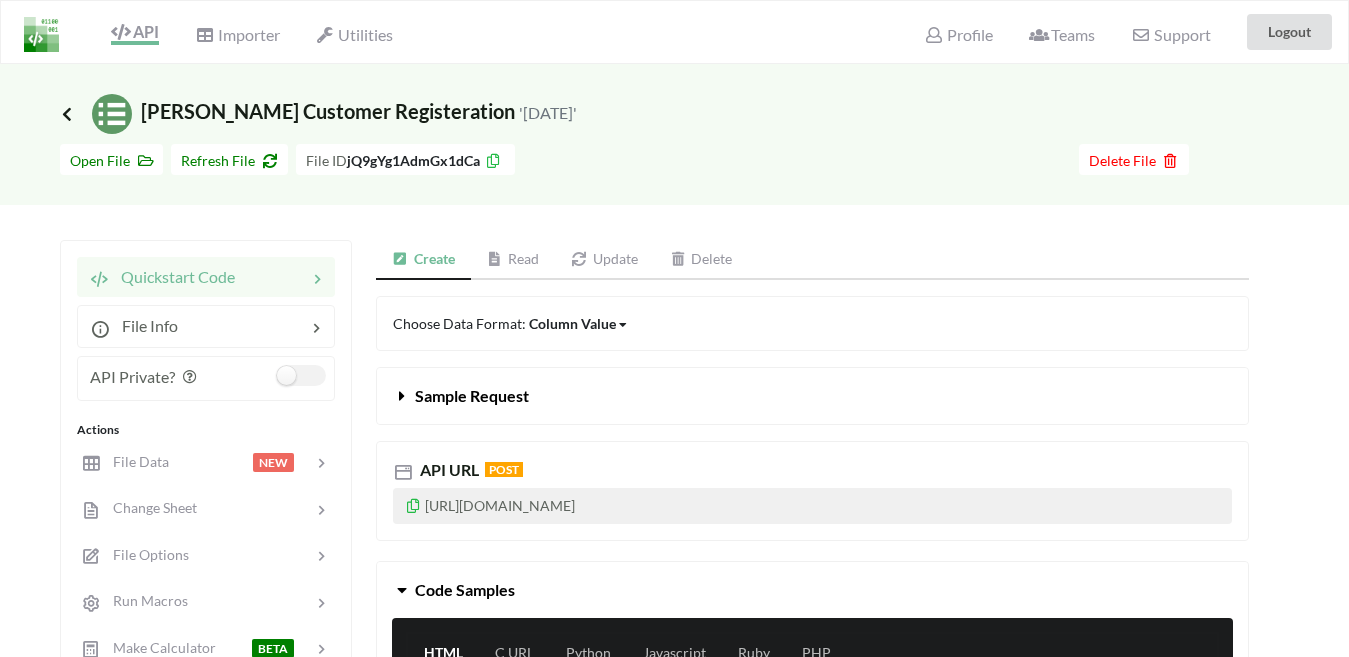 click at bounding box center [67, 114] 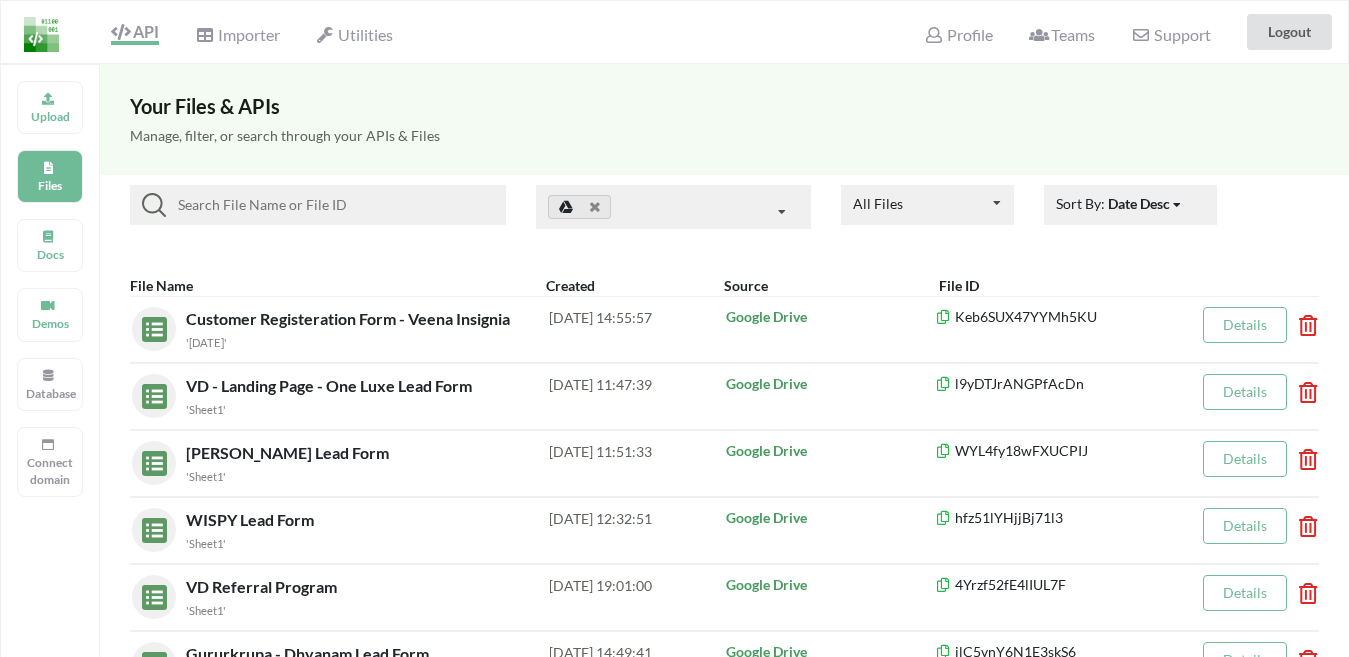 scroll, scrollTop: 575, scrollLeft: 0, axis: vertical 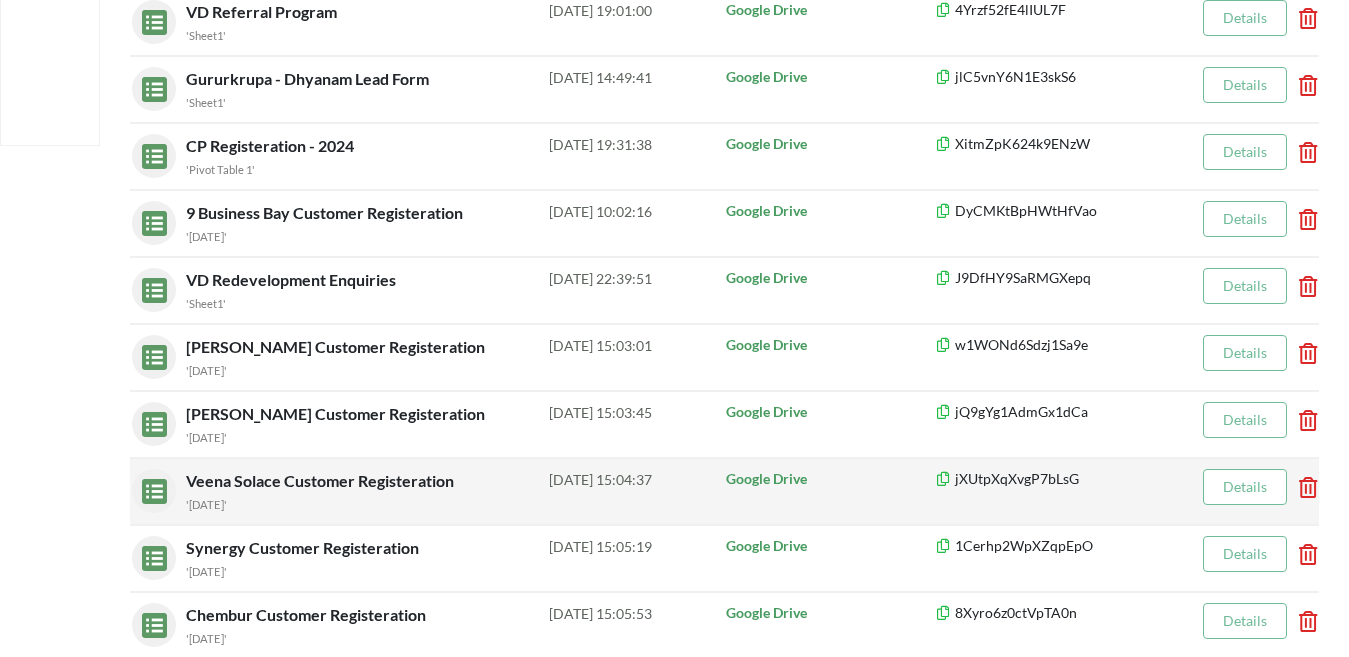 click on "Veena Solace Customer Registeration" at bounding box center [322, 480] 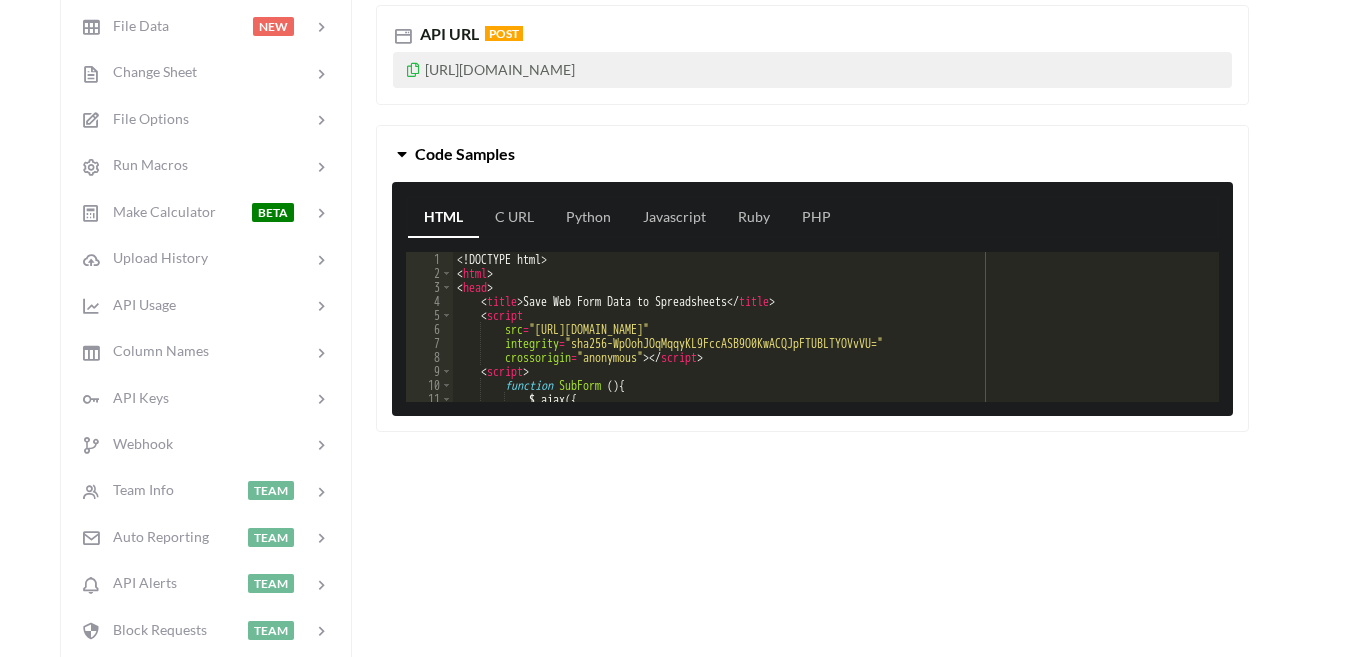 scroll, scrollTop: 575, scrollLeft: 0, axis: vertical 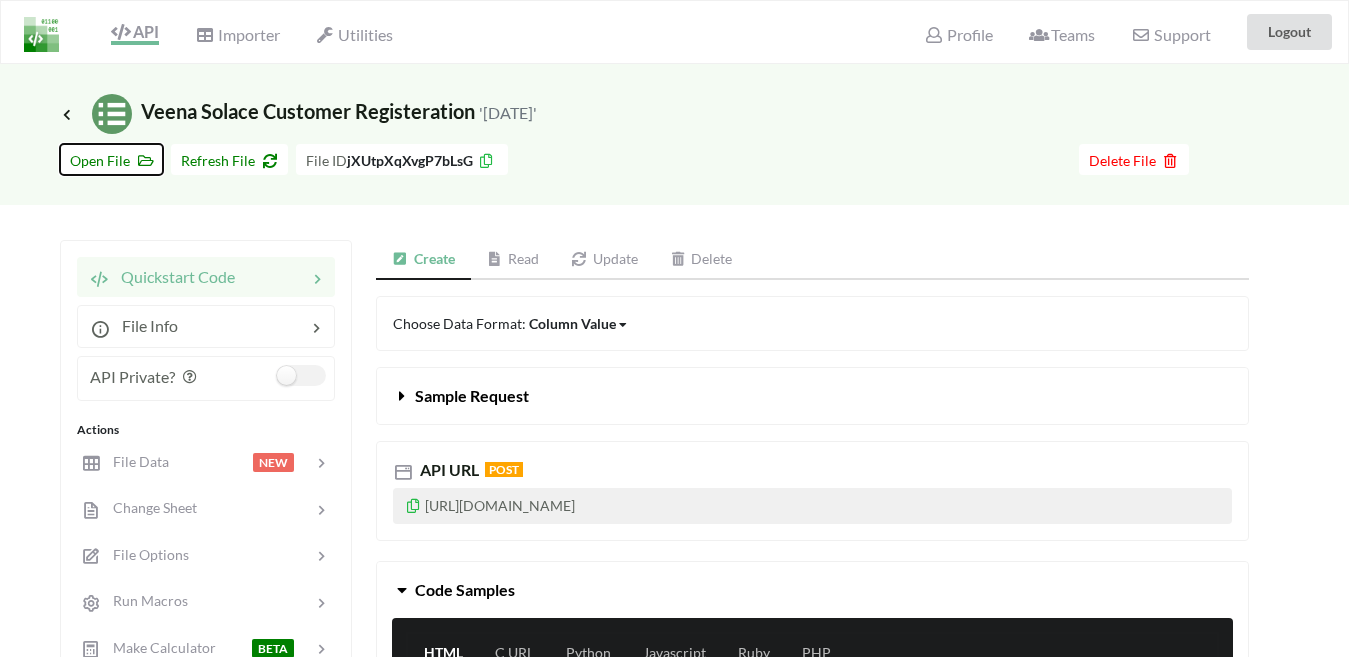 click on "Open File" at bounding box center [111, 160] 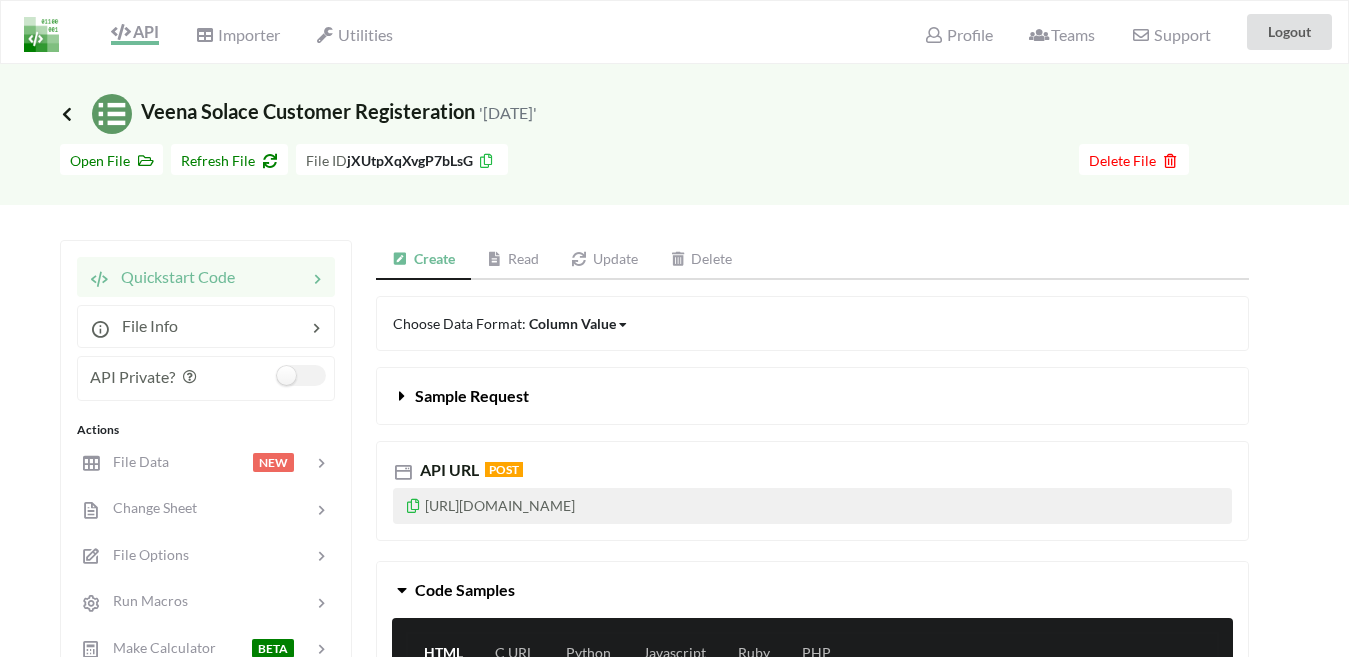 click at bounding box center (67, 114) 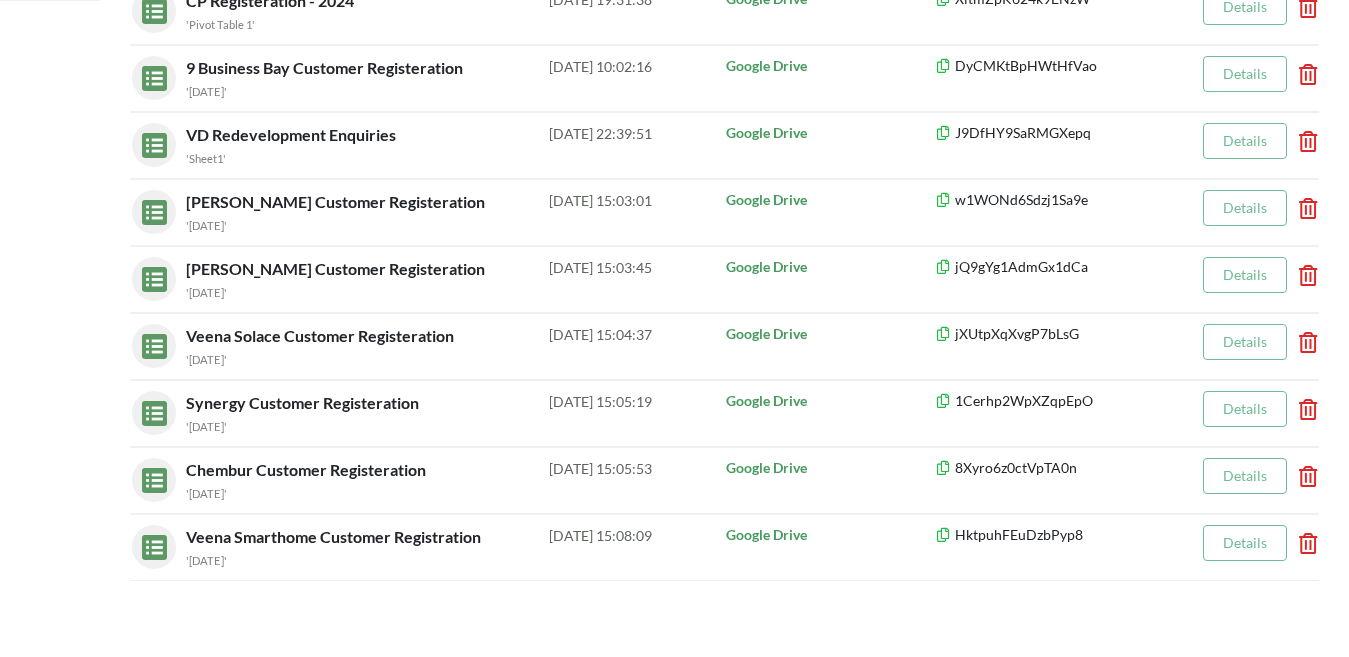 scroll, scrollTop: 779, scrollLeft: 0, axis: vertical 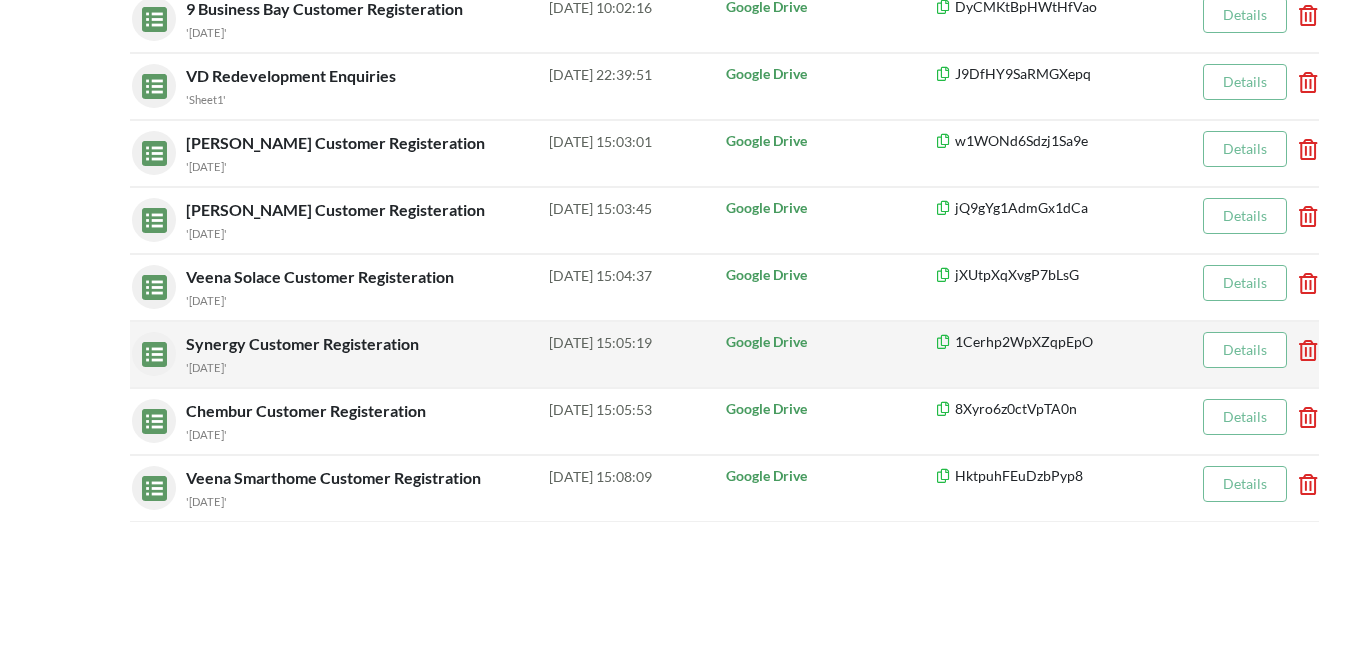 click on "Synergy Customer Registeration '[DATE]'" at bounding box center (367, 354) 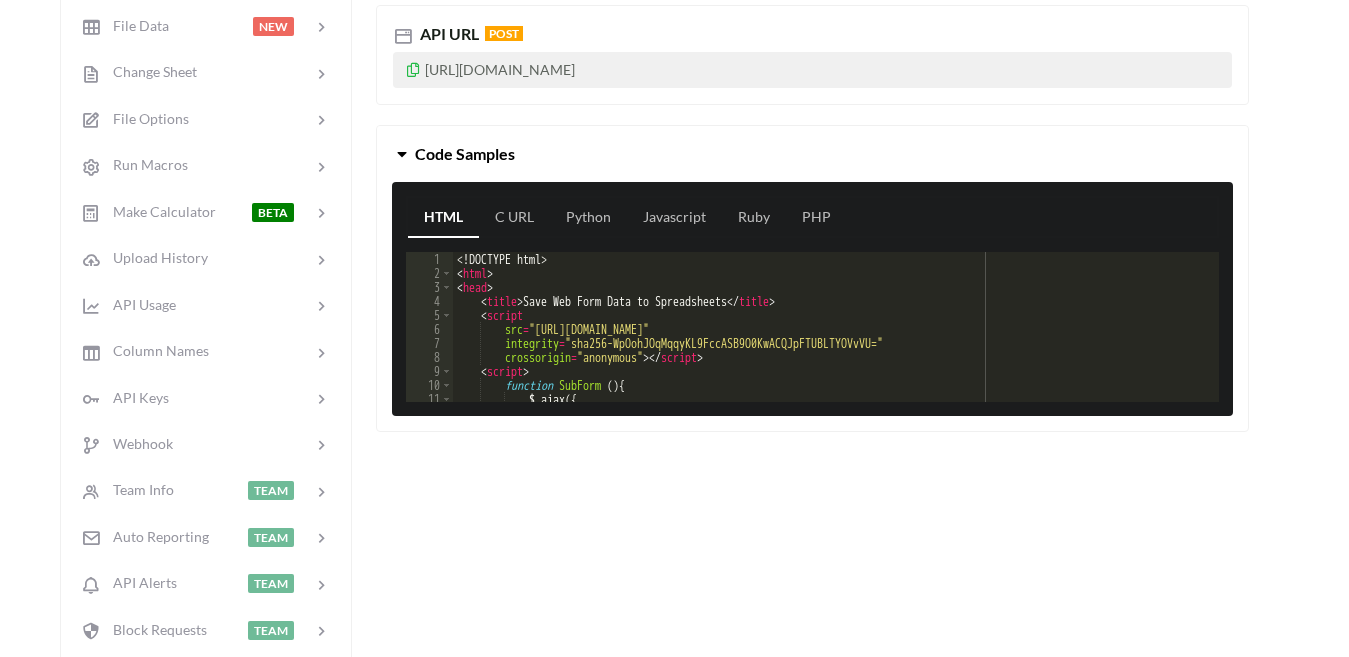 scroll, scrollTop: 779, scrollLeft: 0, axis: vertical 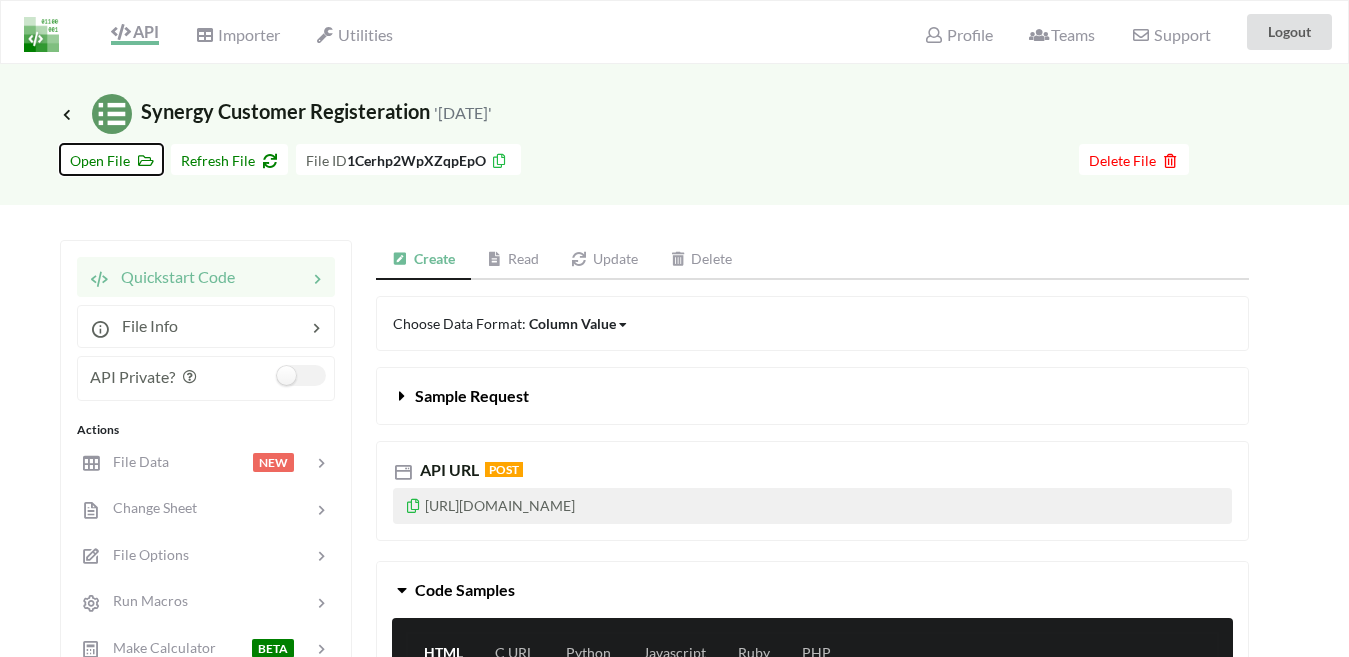 click on "Open File" at bounding box center [111, 160] 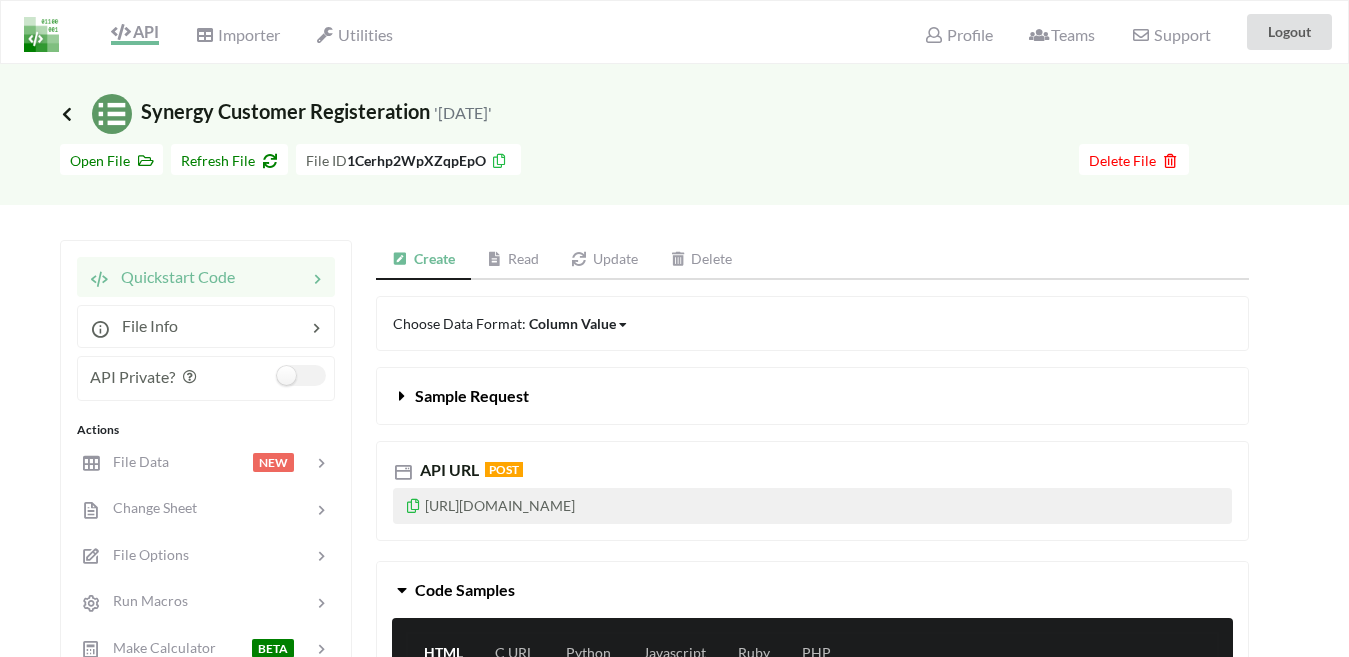 click at bounding box center (67, 114) 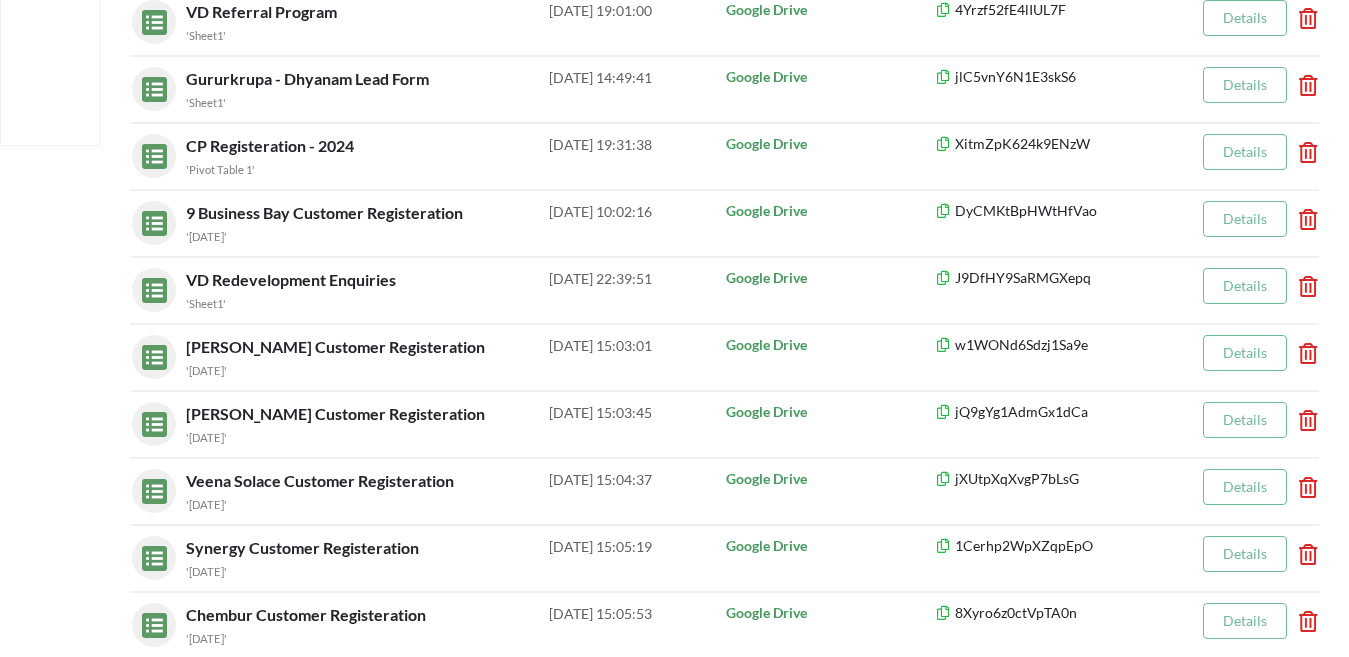scroll, scrollTop: 1083, scrollLeft: 0, axis: vertical 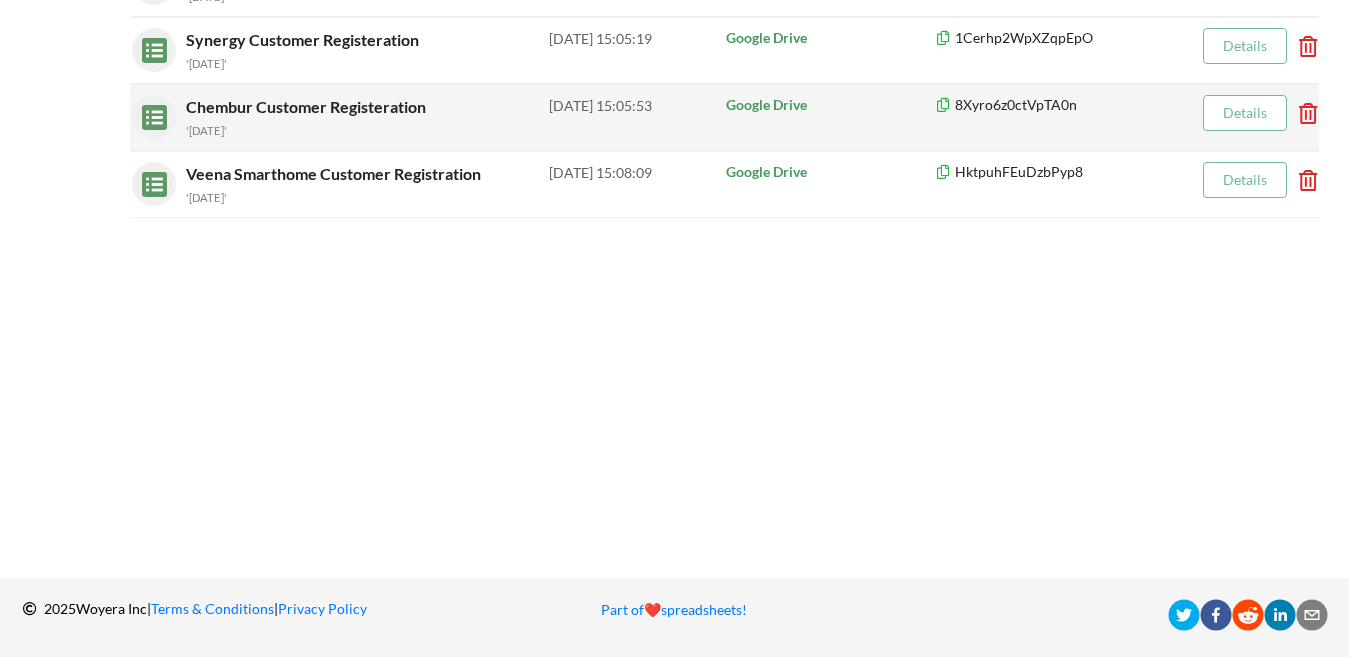 click on "Chembur Customer Registeration '[DATE]'" at bounding box center [367, 117] 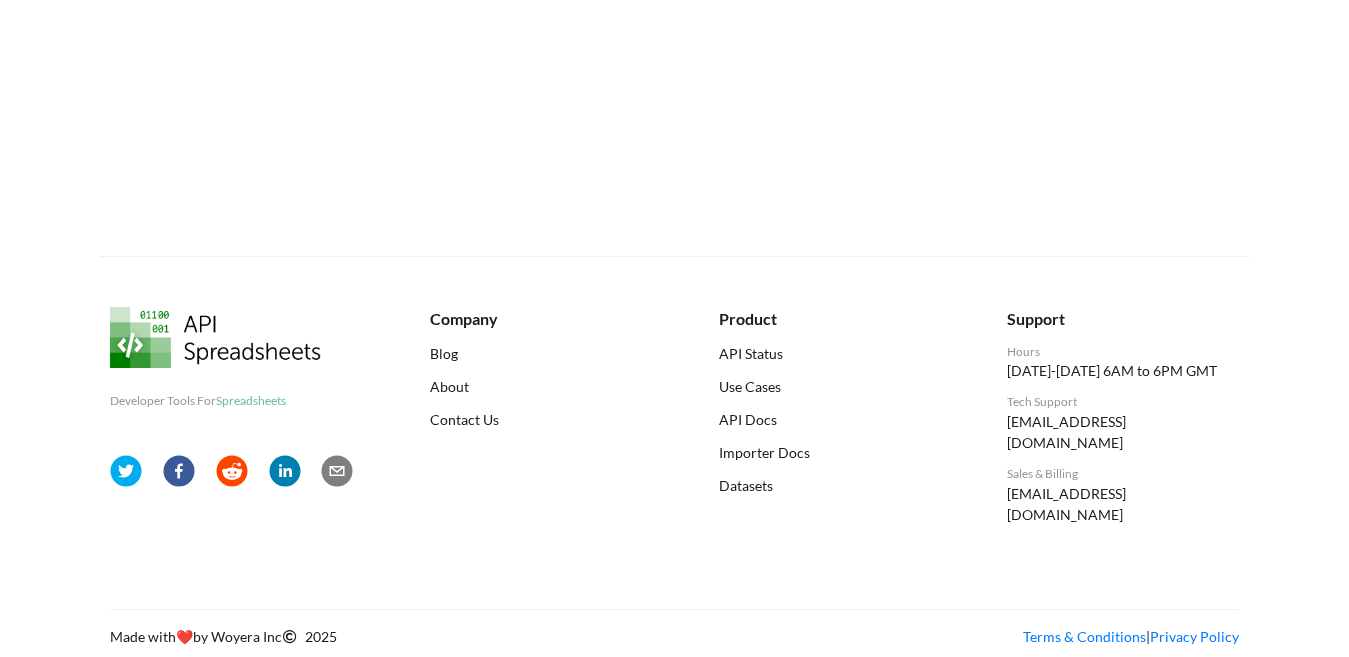 scroll, scrollTop: 436, scrollLeft: 0, axis: vertical 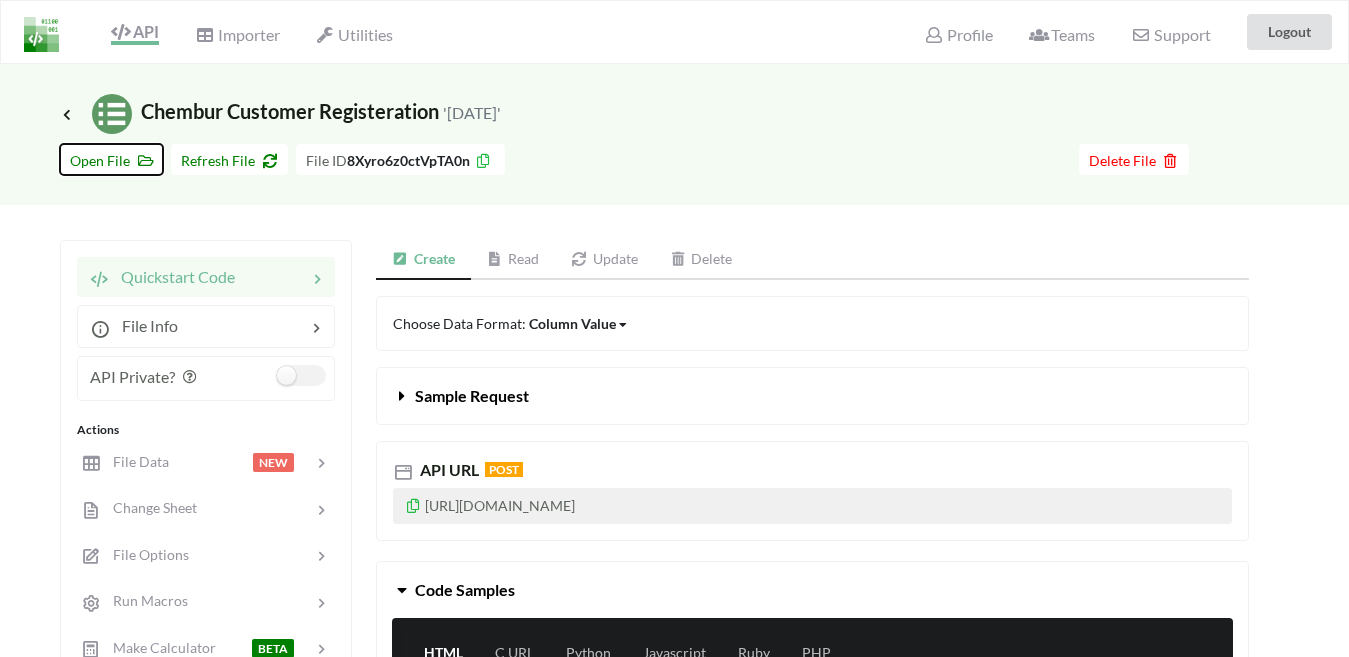 click on "Open File" at bounding box center [111, 160] 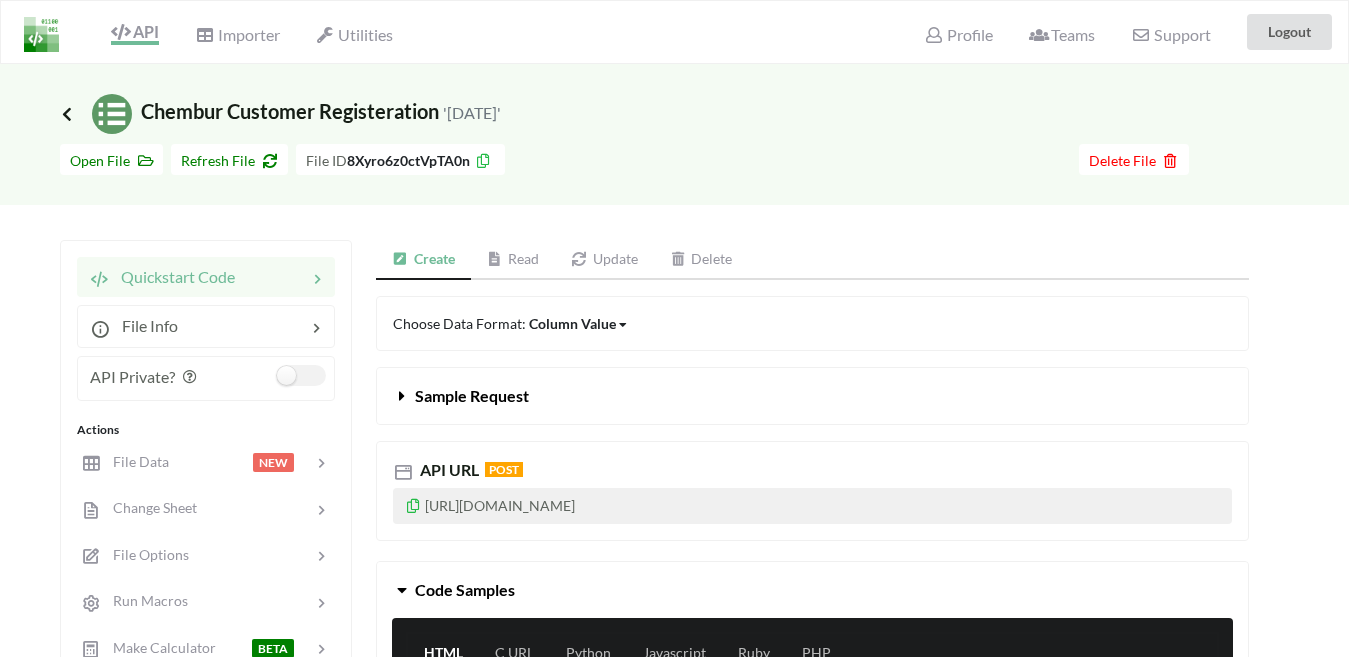 click at bounding box center [67, 114] 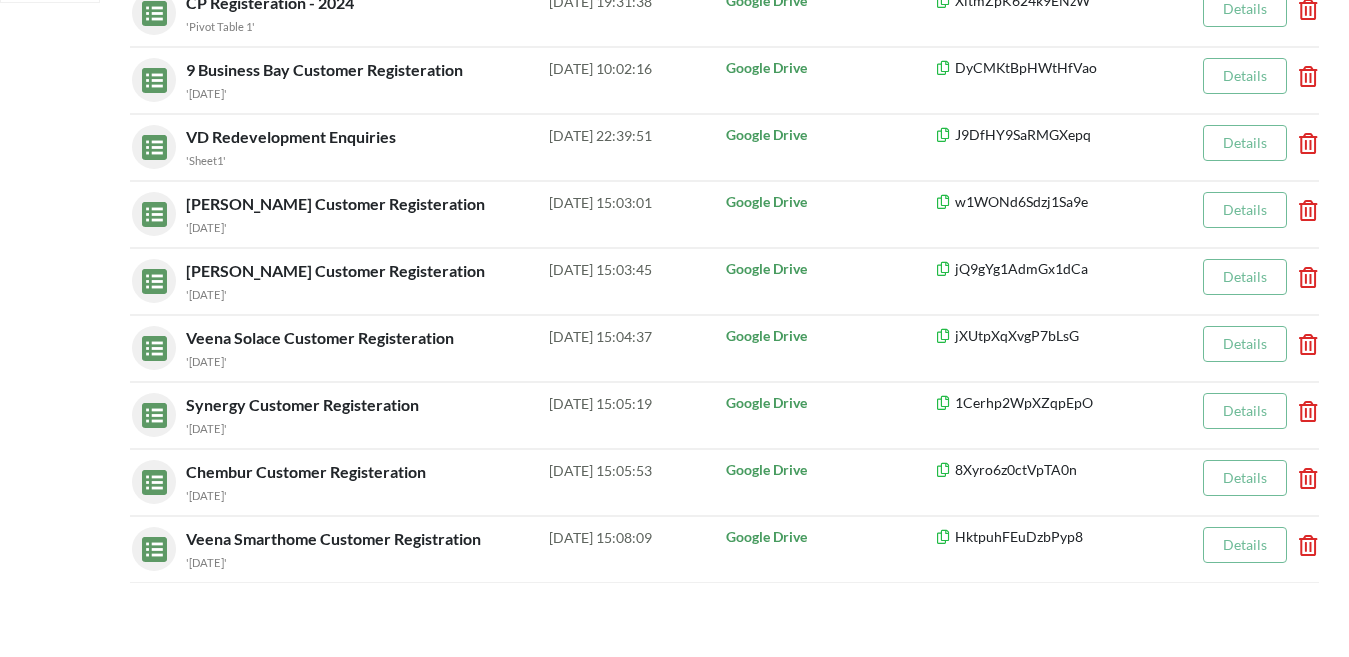 scroll, scrollTop: 1083, scrollLeft: 0, axis: vertical 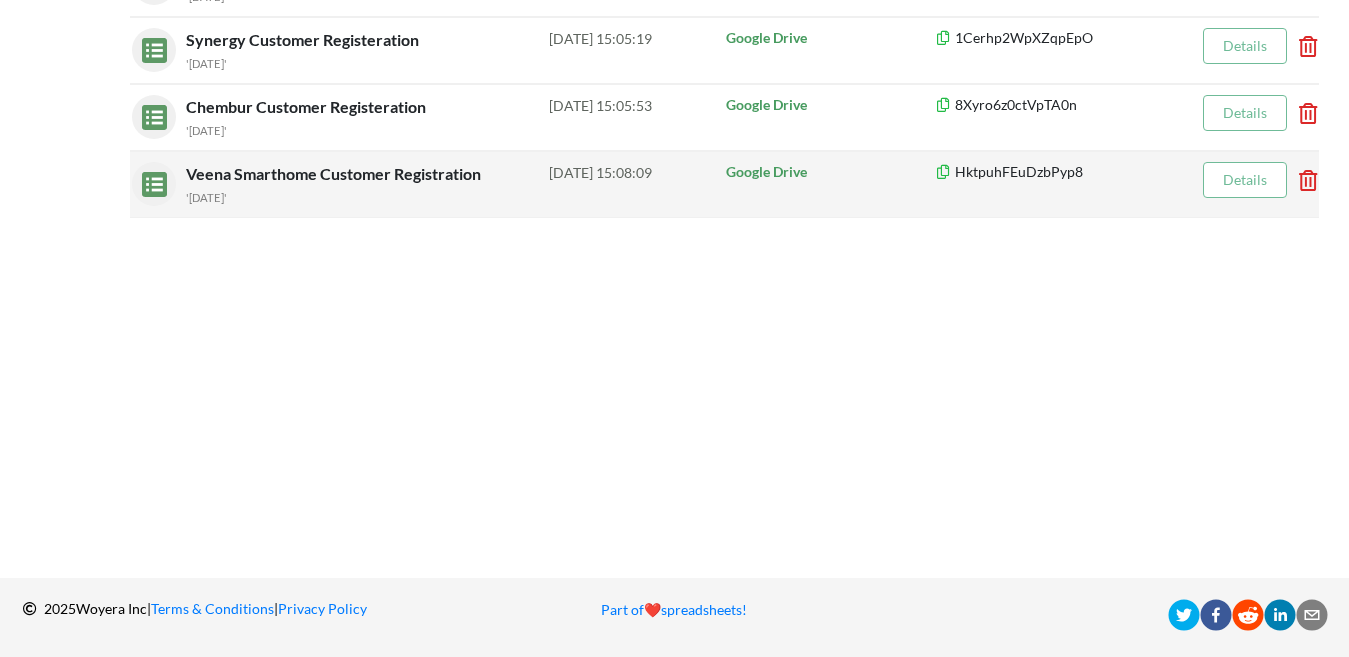 click on "Veena Smarthome Customer Registration '[DATE]' [DATE] 15:08:09   Google Drive HktpuhFEuDzbPyp8    Details" at bounding box center (724, 184) 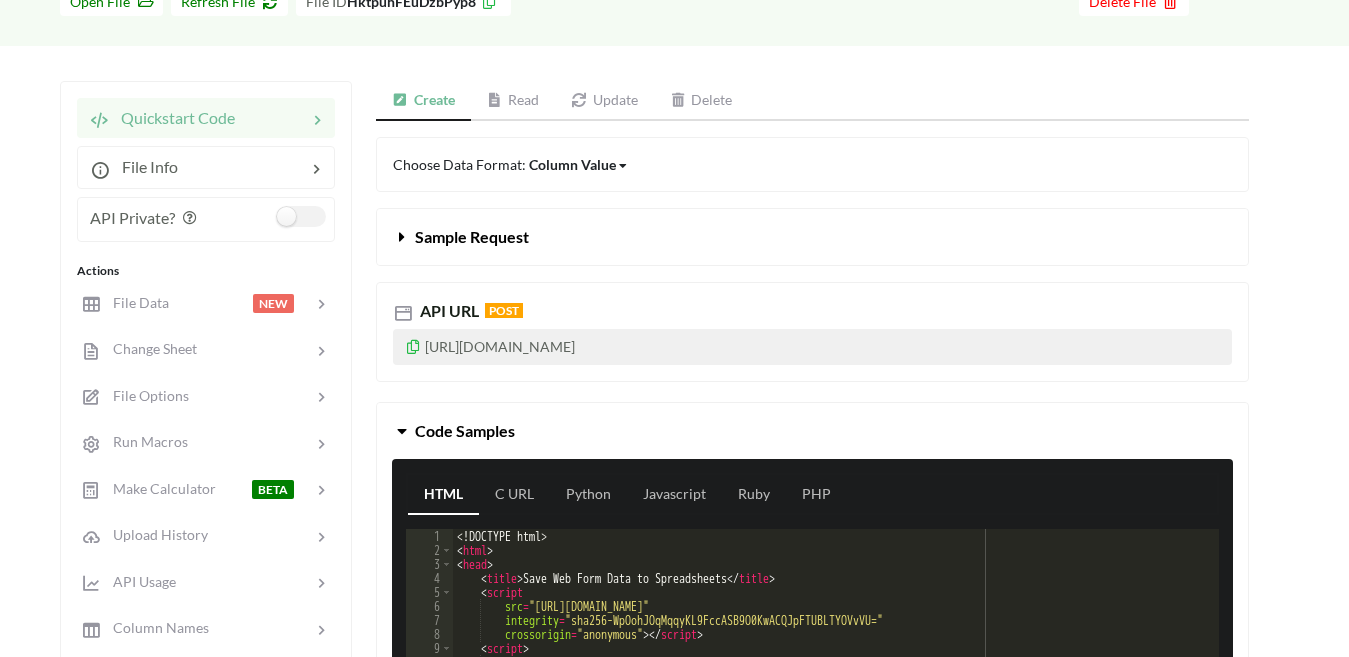 scroll, scrollTop: 0, scrollLeft: 0, axis: both 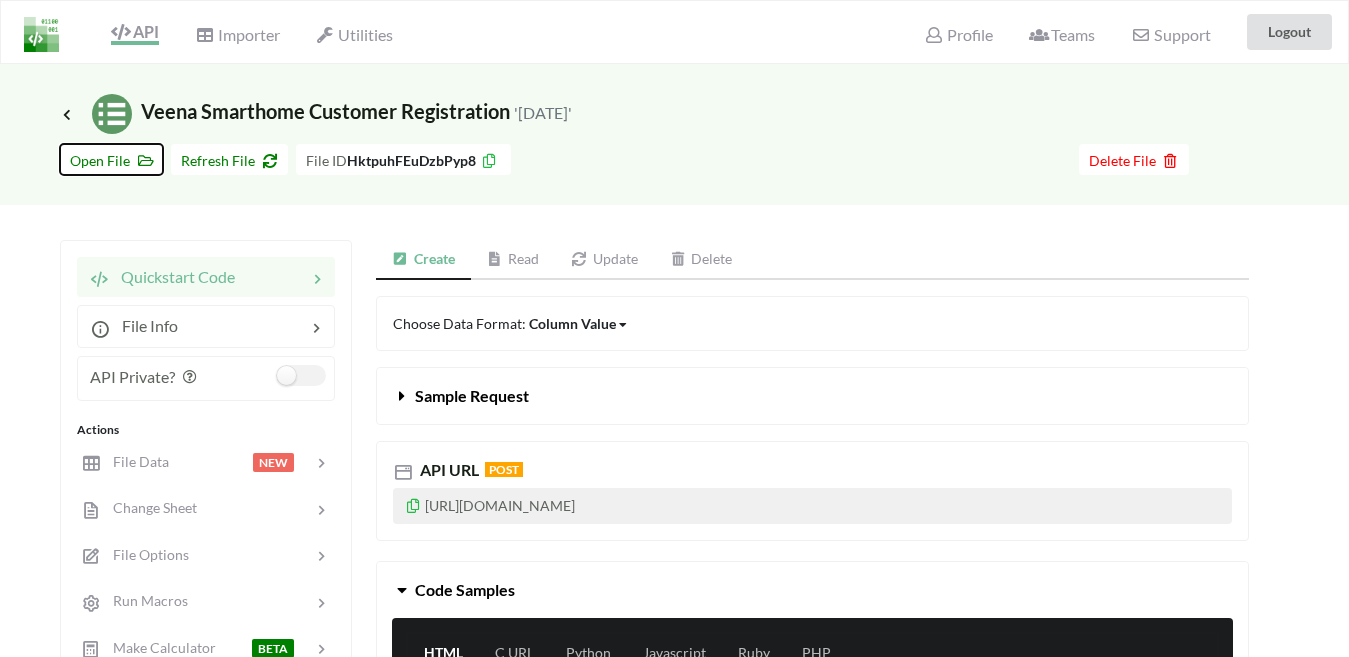click on "Open File" at bounding box center (111, 159) 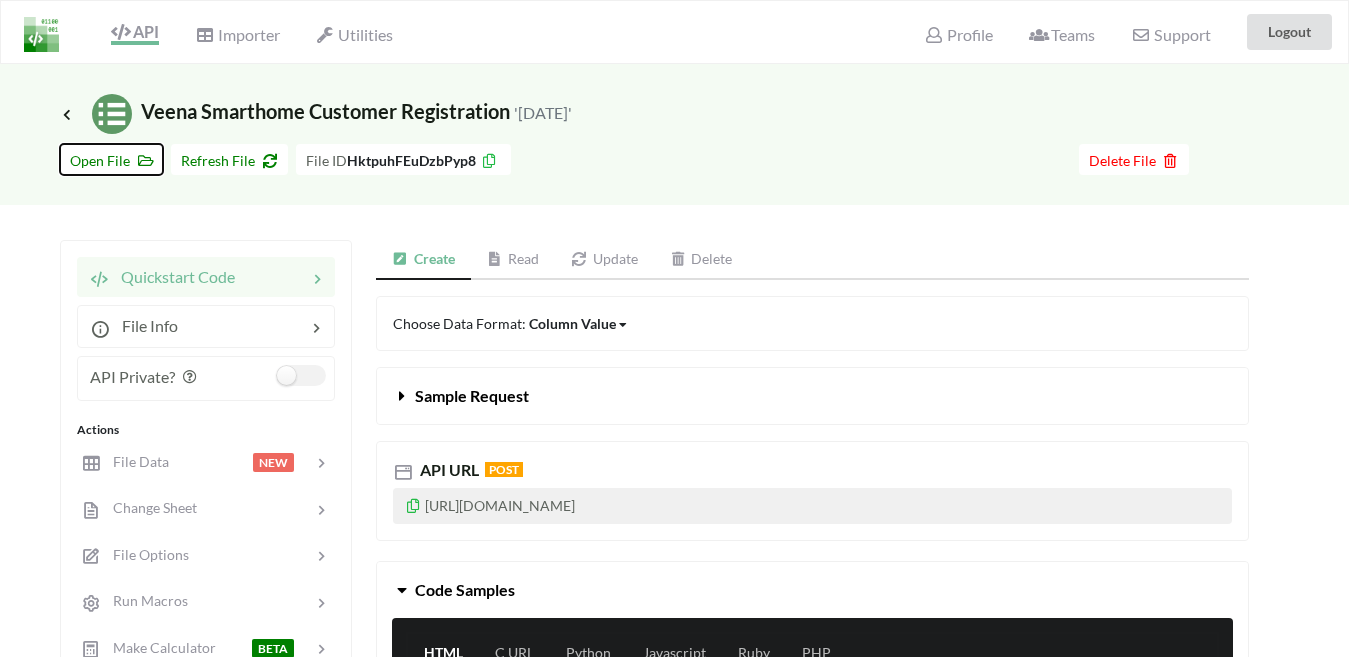 type 